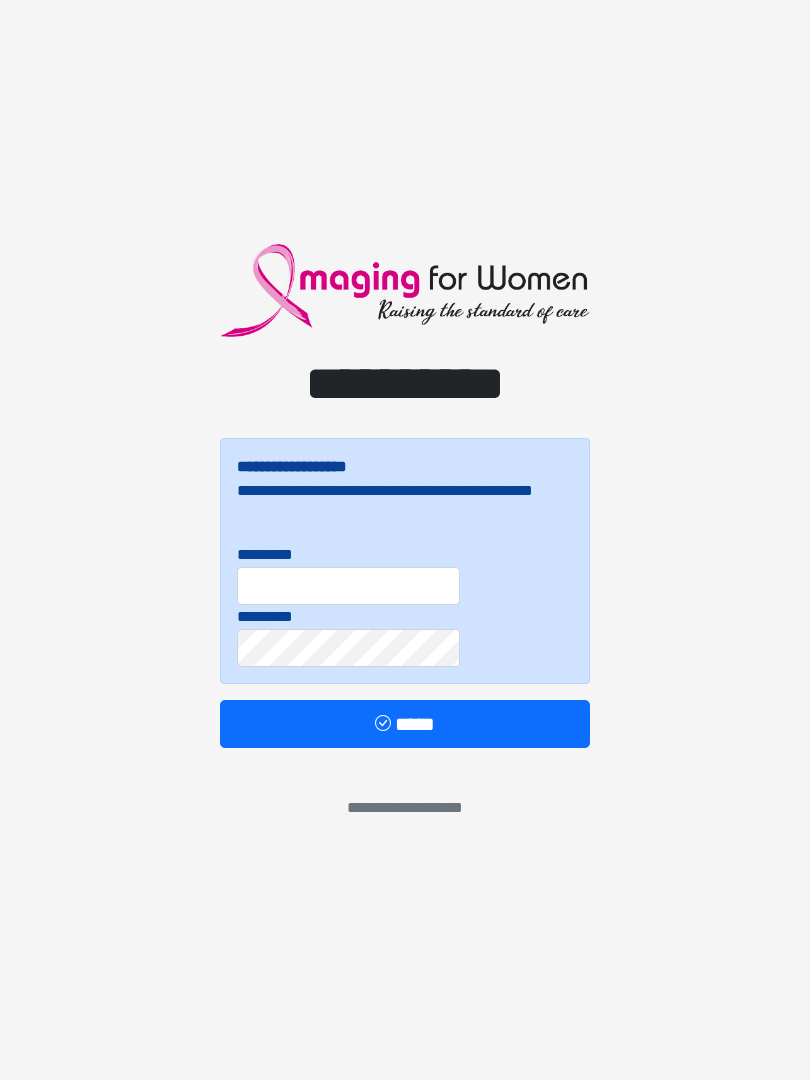 scroll, scrollTop: 0, scrollLeft: 0, axis: both 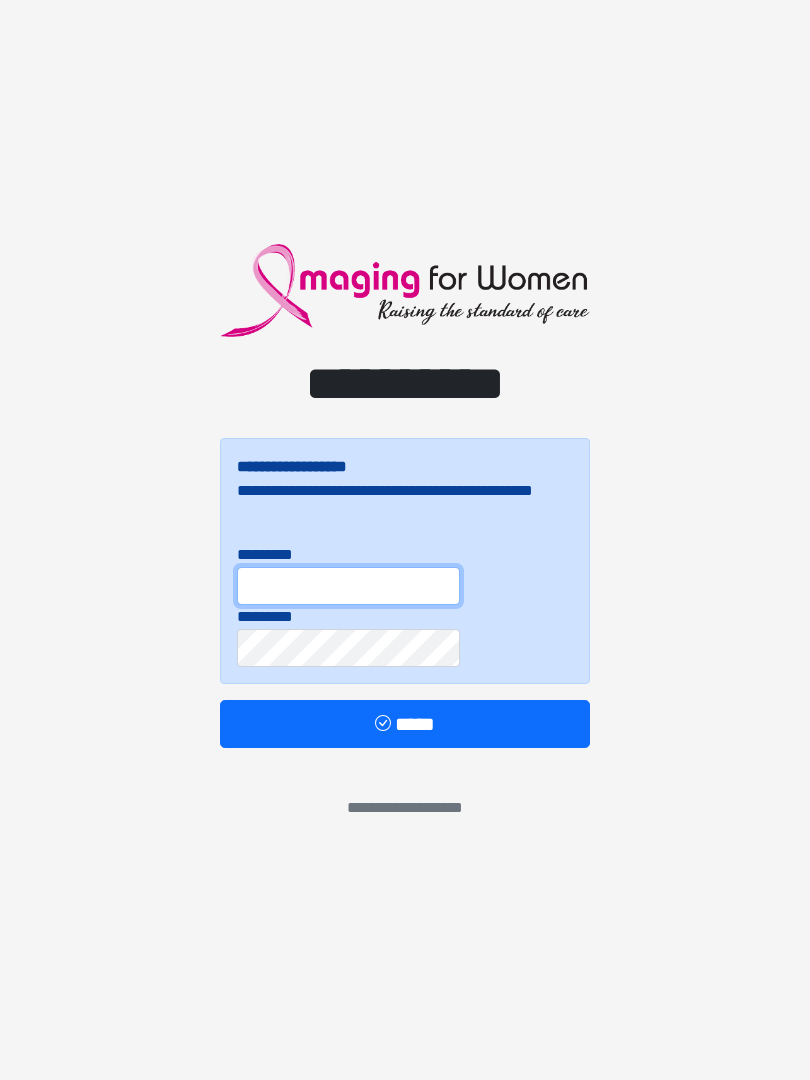 click on "*********" at bounding box center (348, 586) 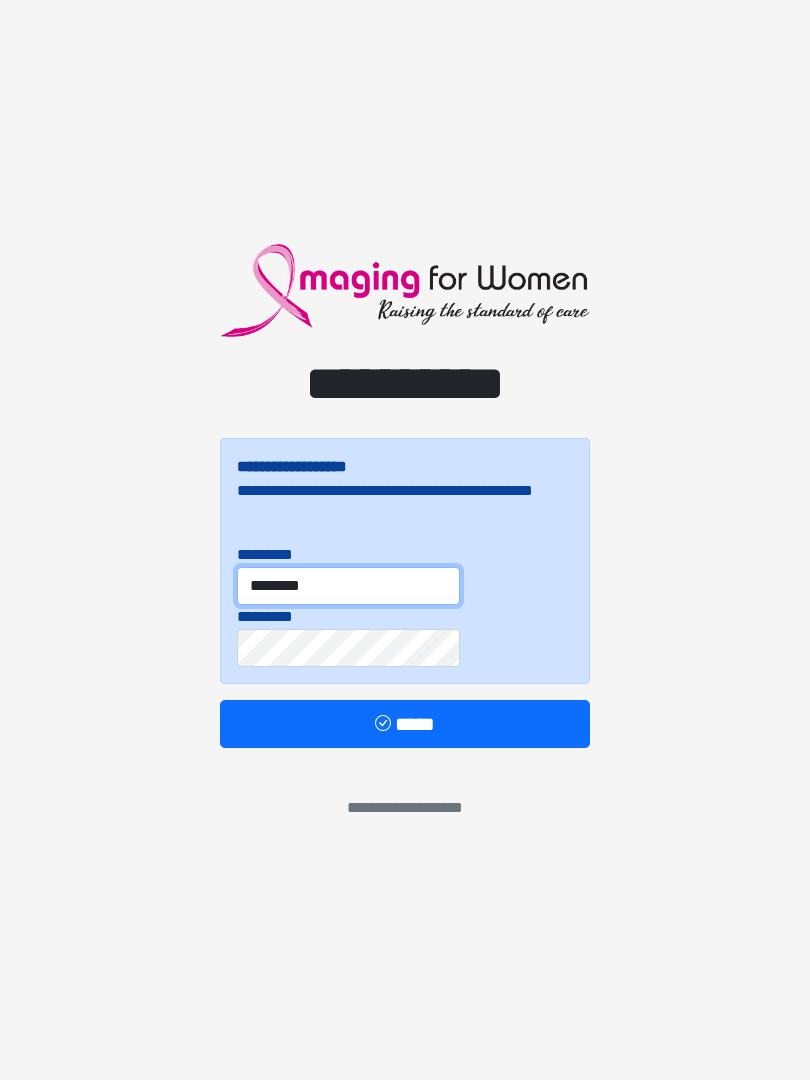 type on "********" 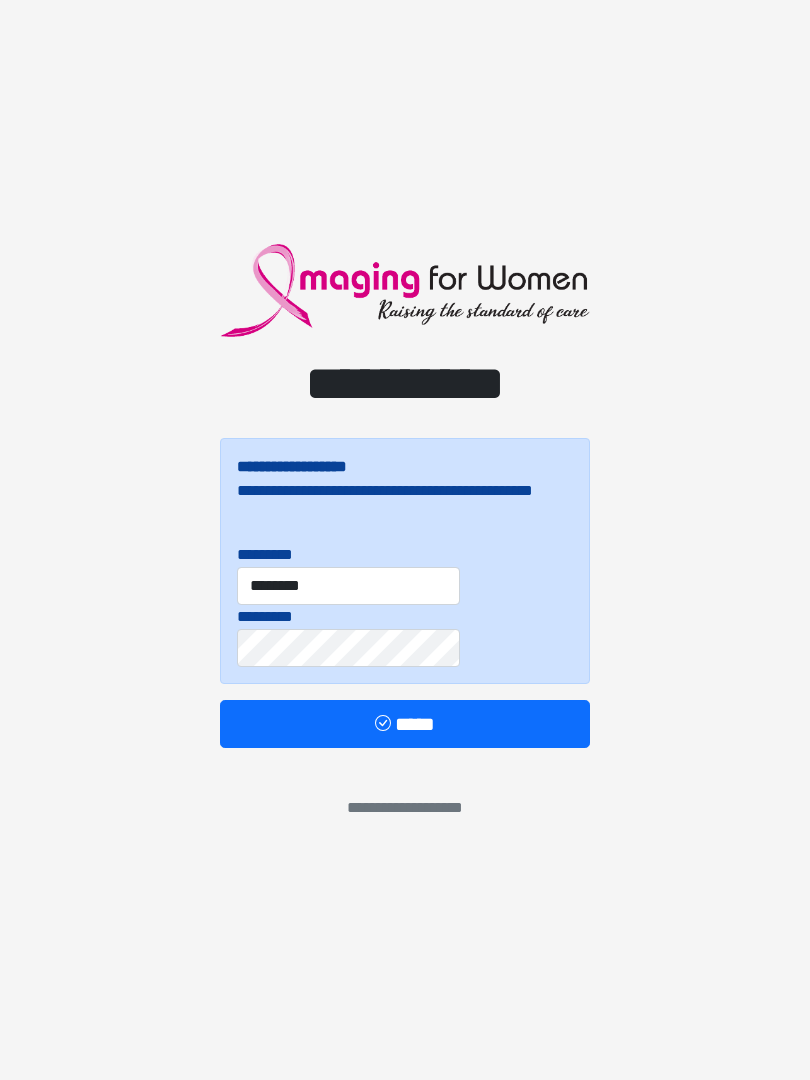 click on "*****" at bounding box center [405, 724] 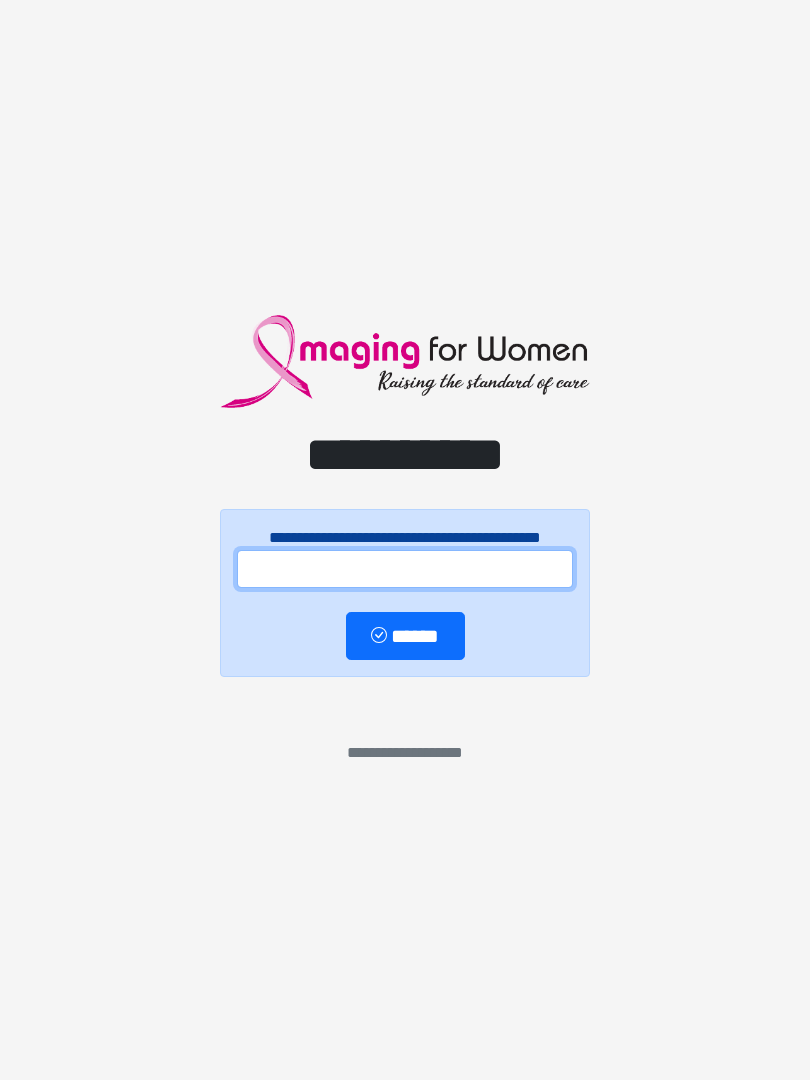 click at bounding box center (405, 569) 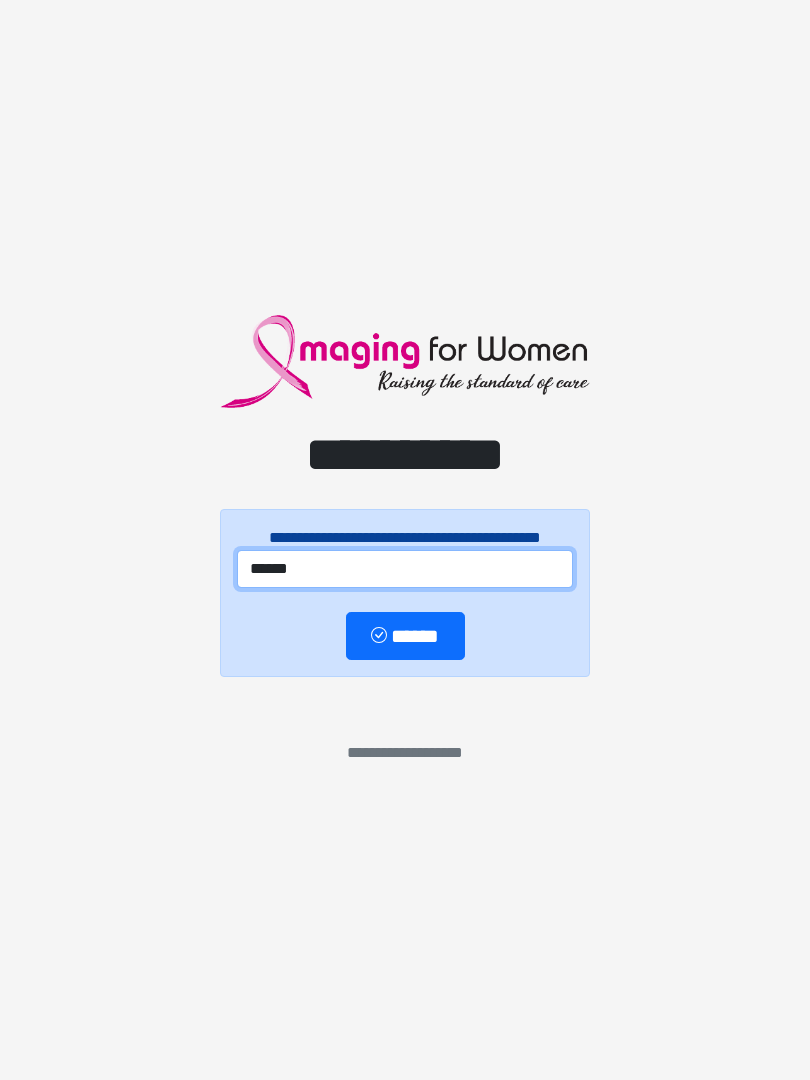 type on "******" 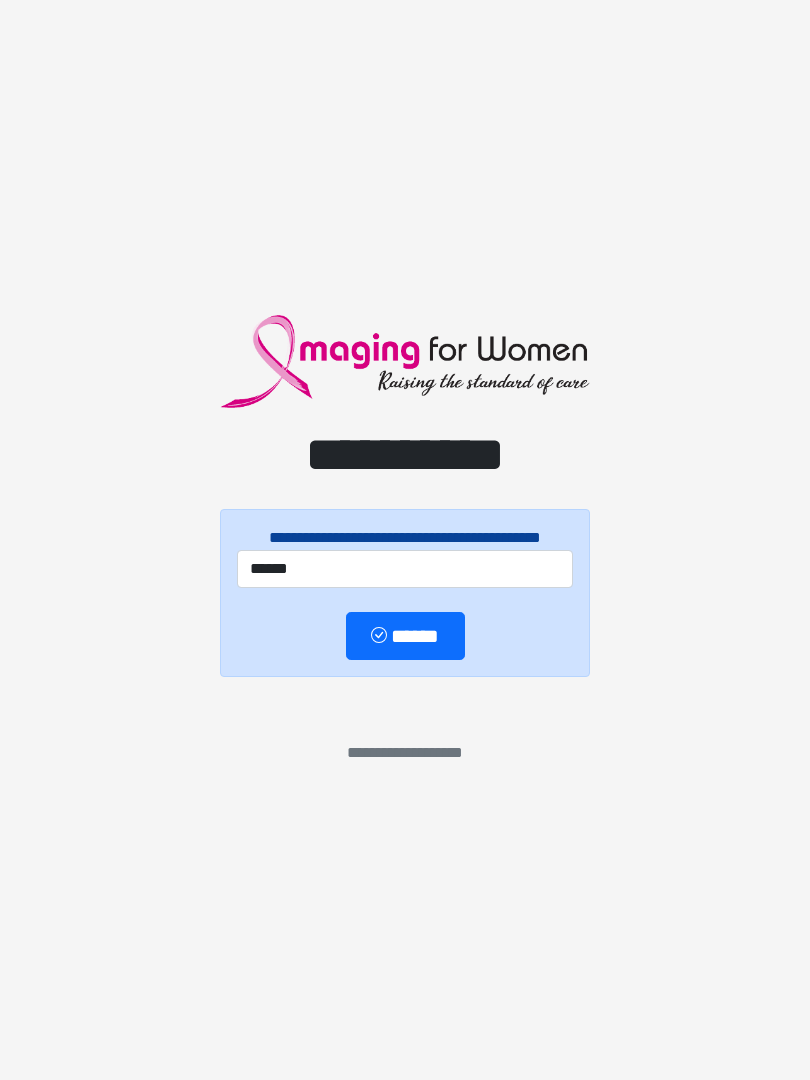 click on "******" at bounding box center (405, 636) 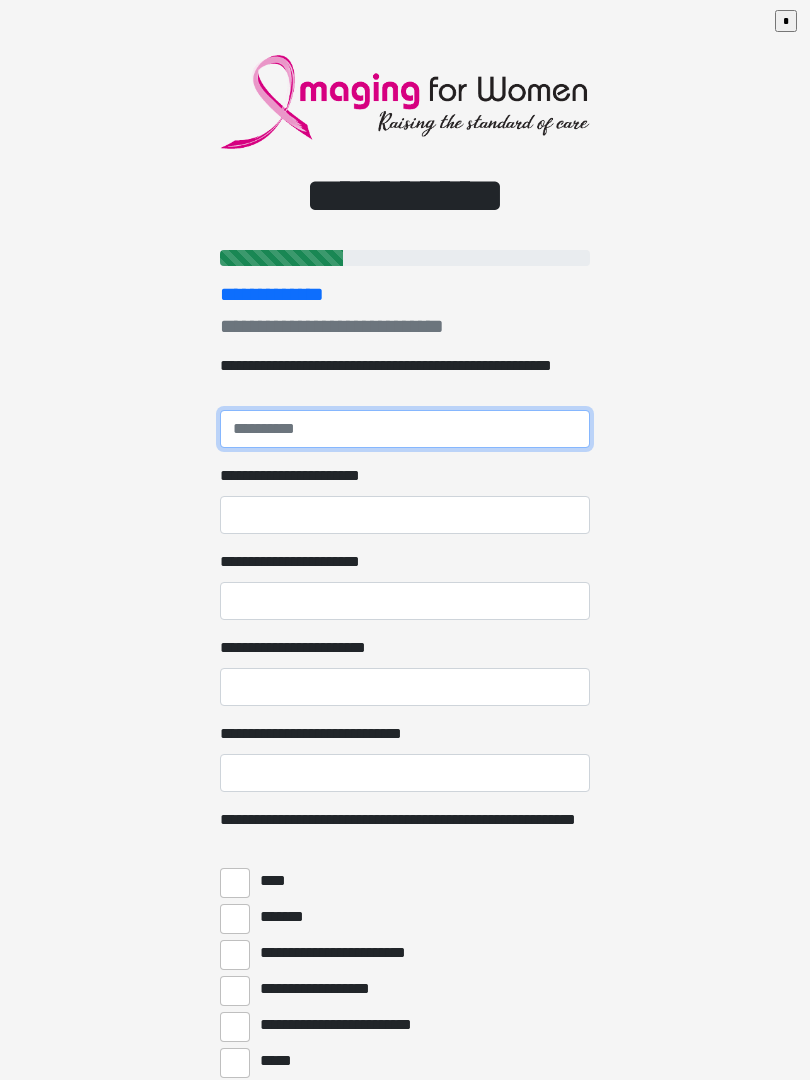 click on "**********" at bounding box center (405, 429) 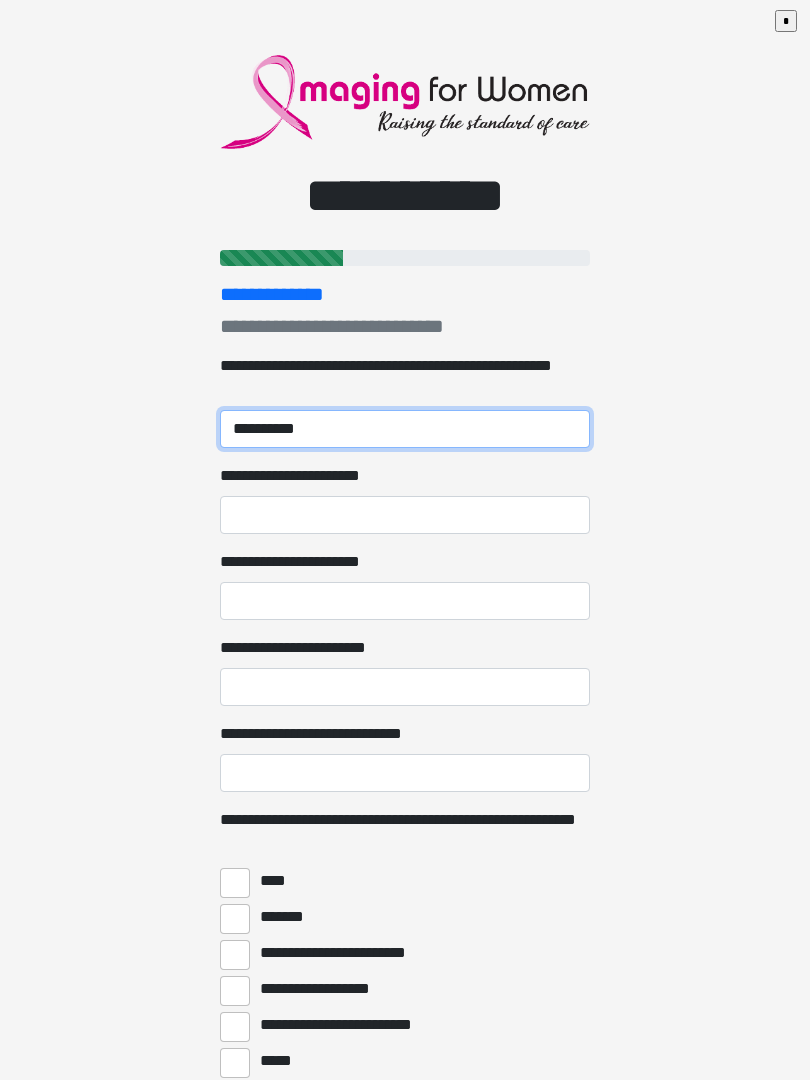type on "**********" 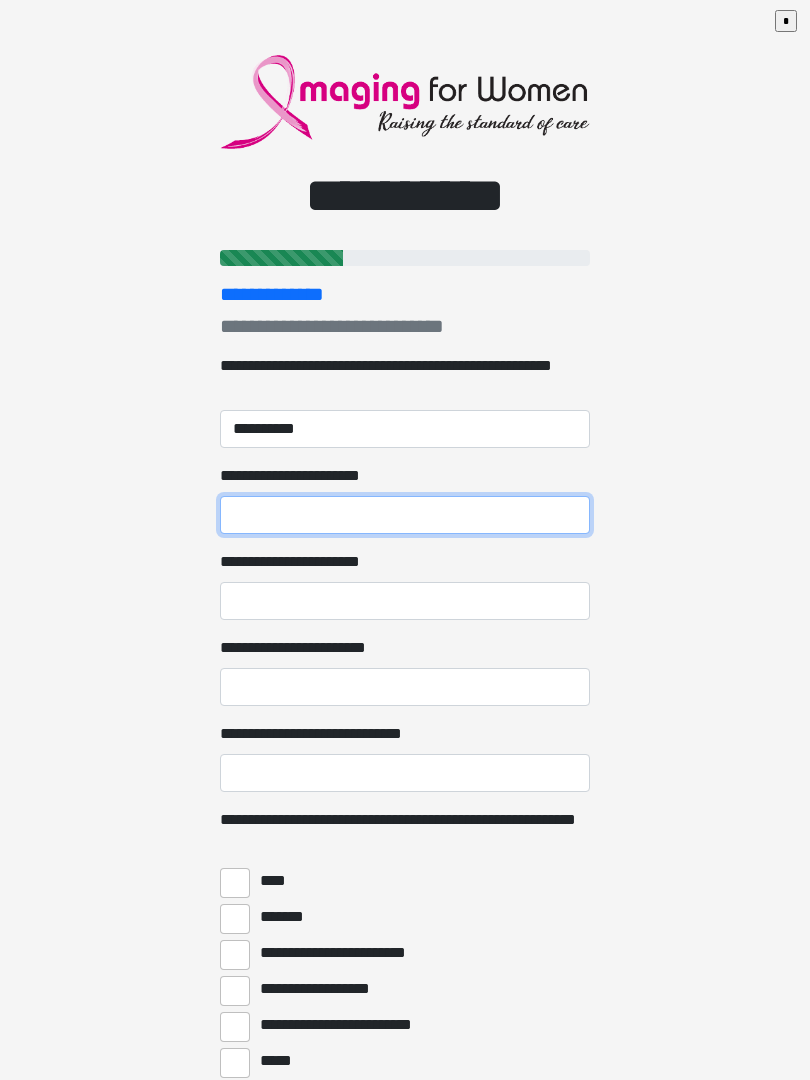 click on "**********" at bounding box center (405, 515) 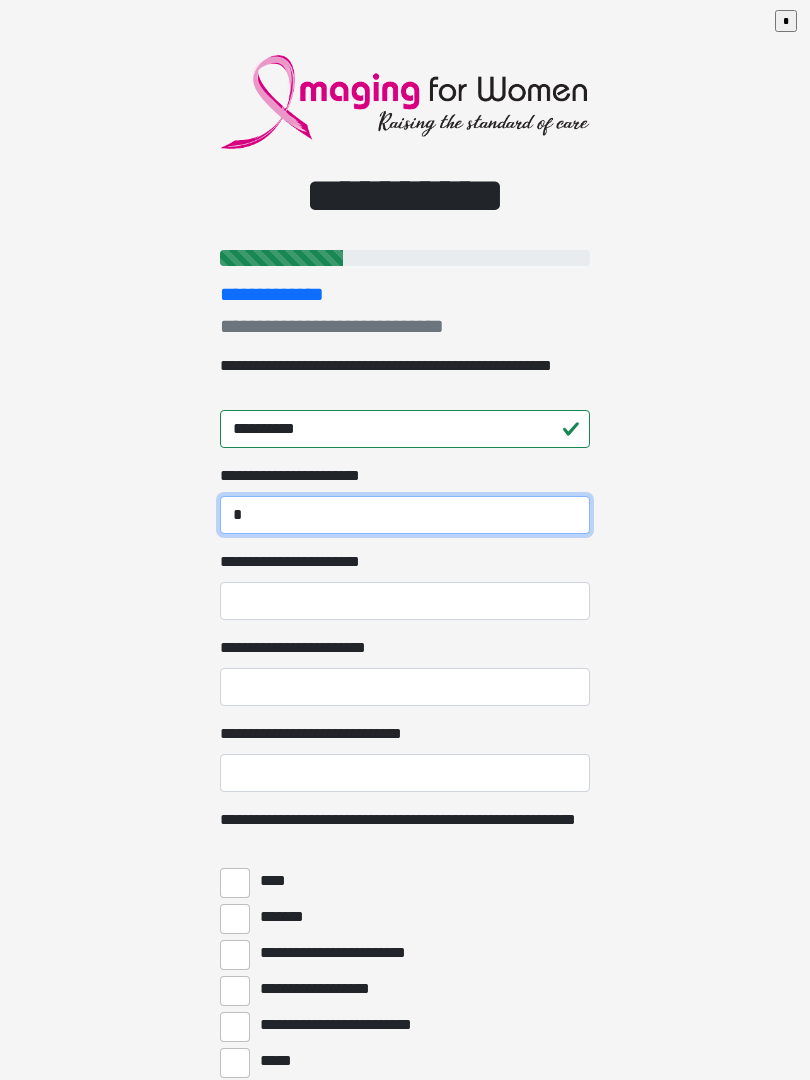 type on "*" 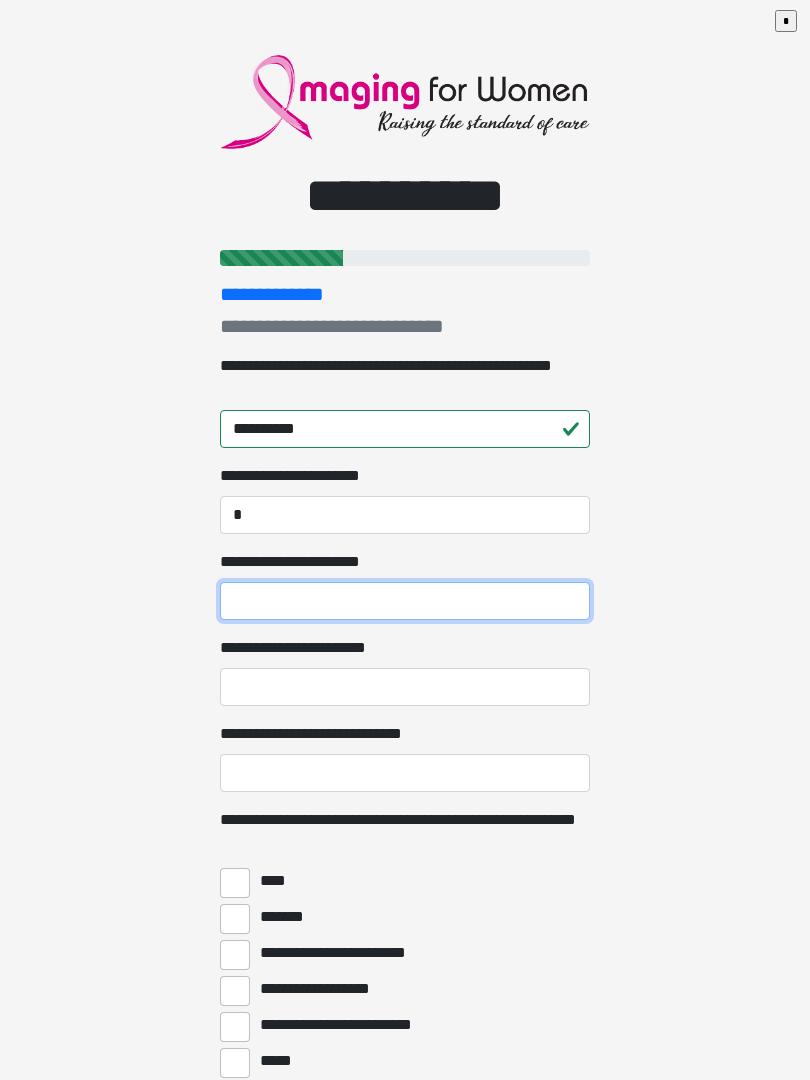 click on "**********" at bounding box center (405, 601) 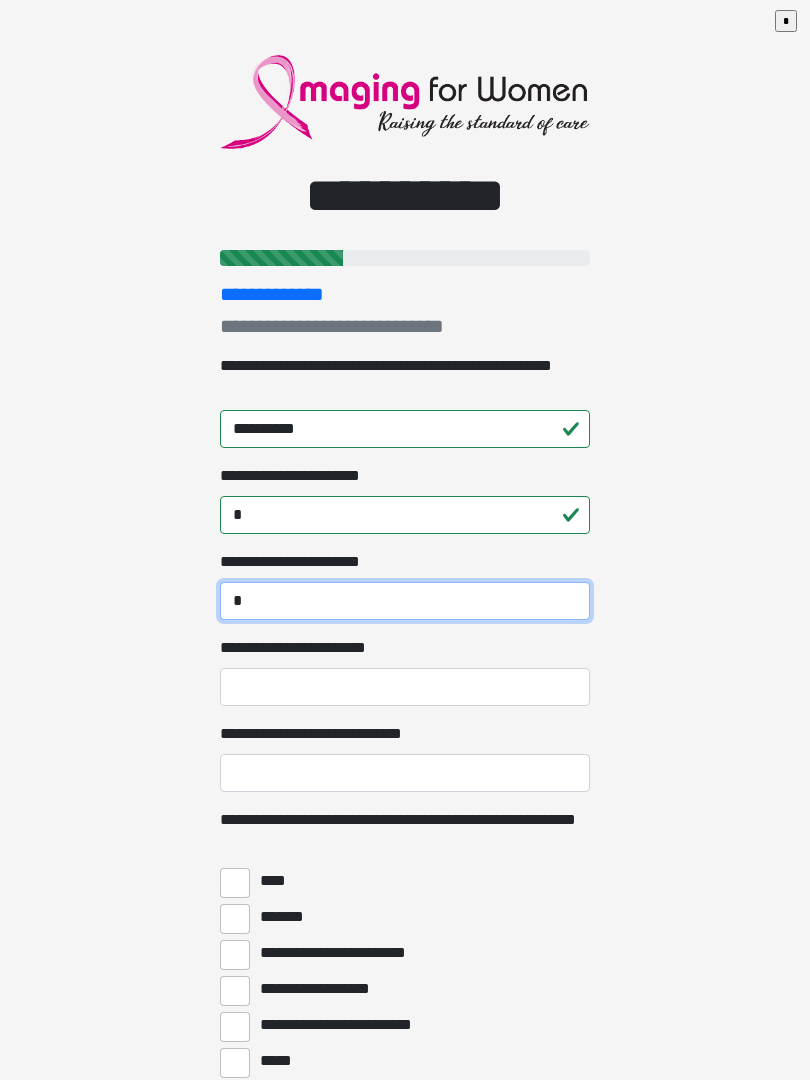 type on "*" 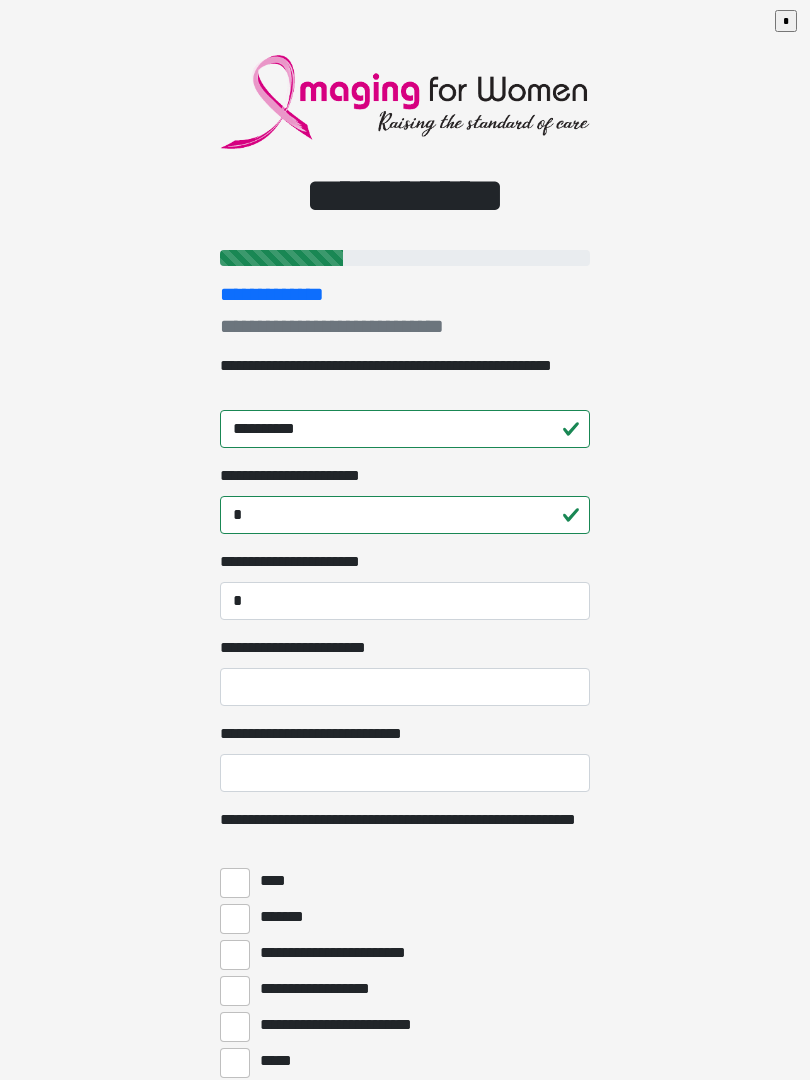 click on "**********" at bounding box center (405, 687) 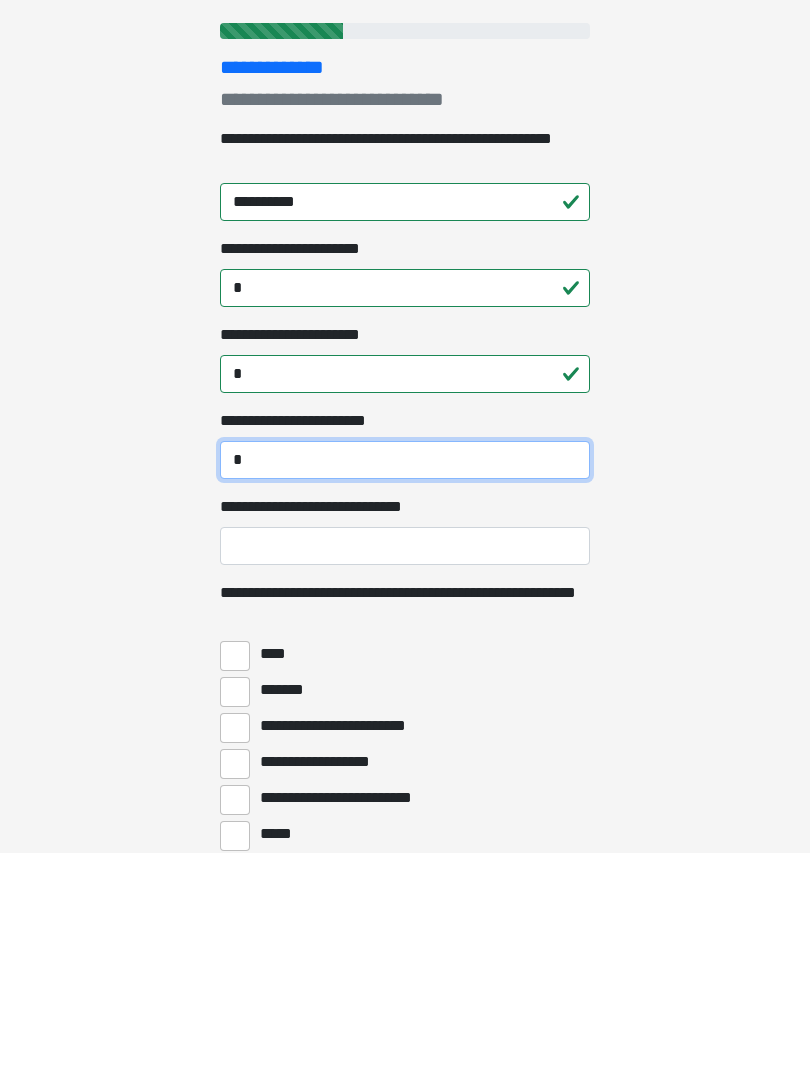 type on "*" 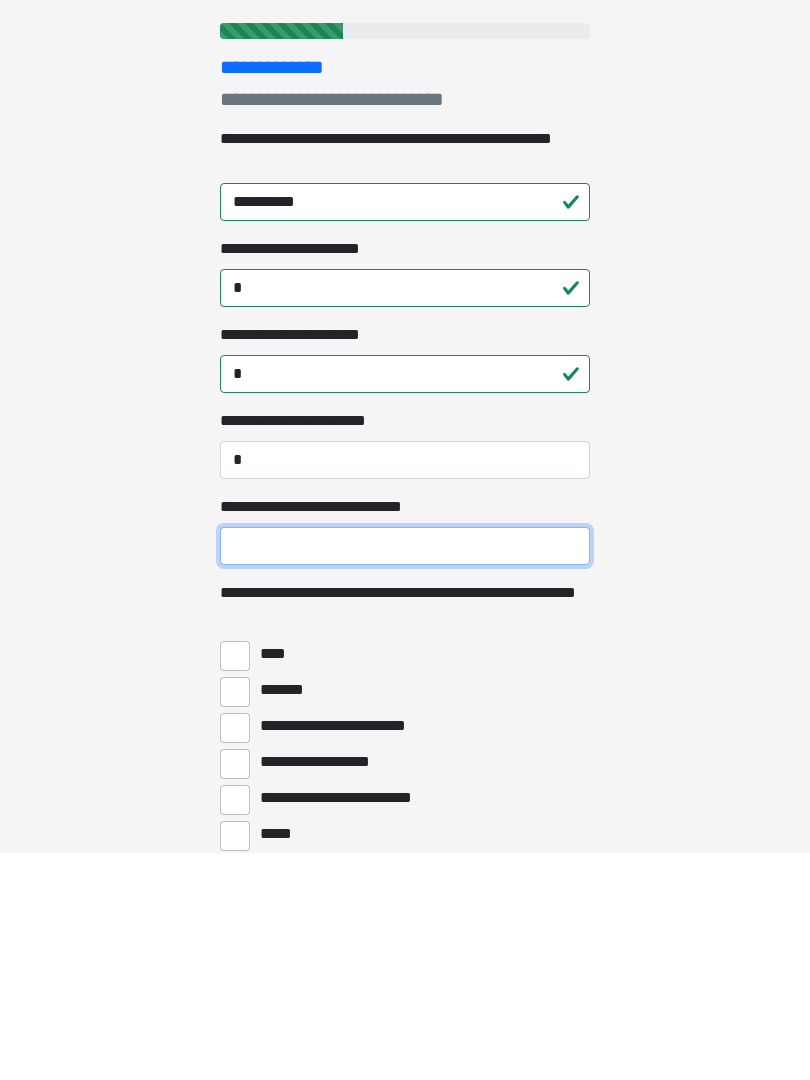 click on "**********" at bounding box center (405, 773) 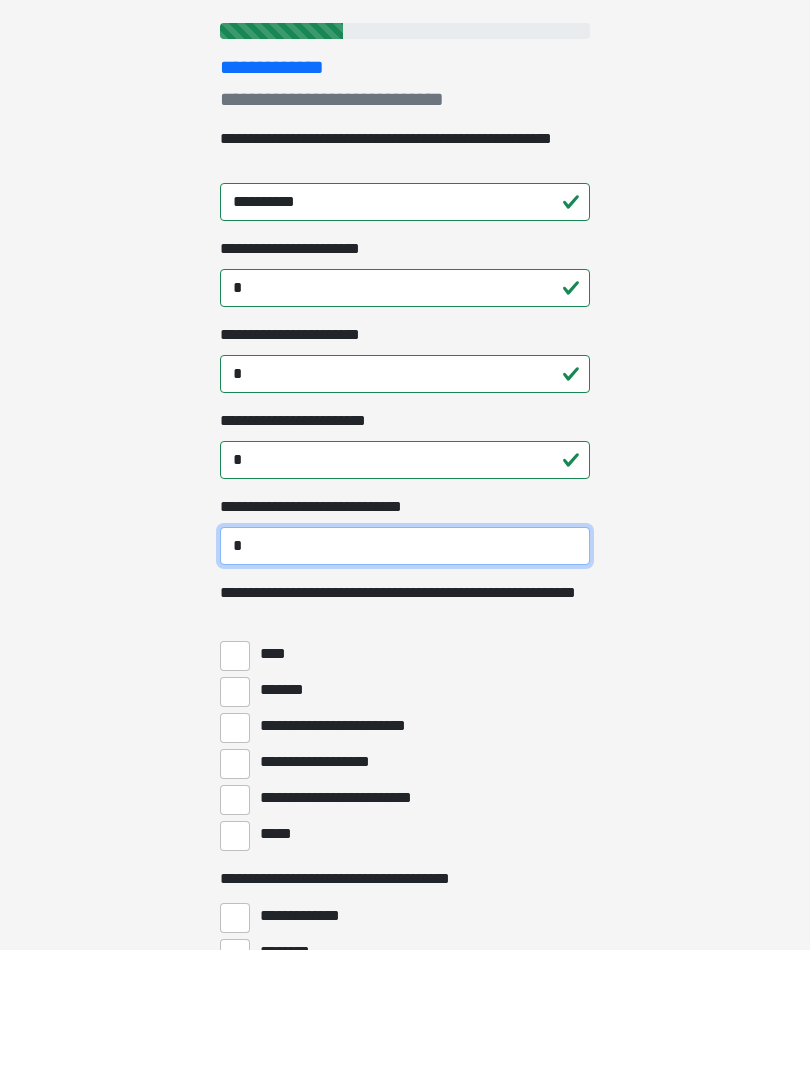 scroll, scrollTop: 105, scrollLeft: 0, axis: vertical 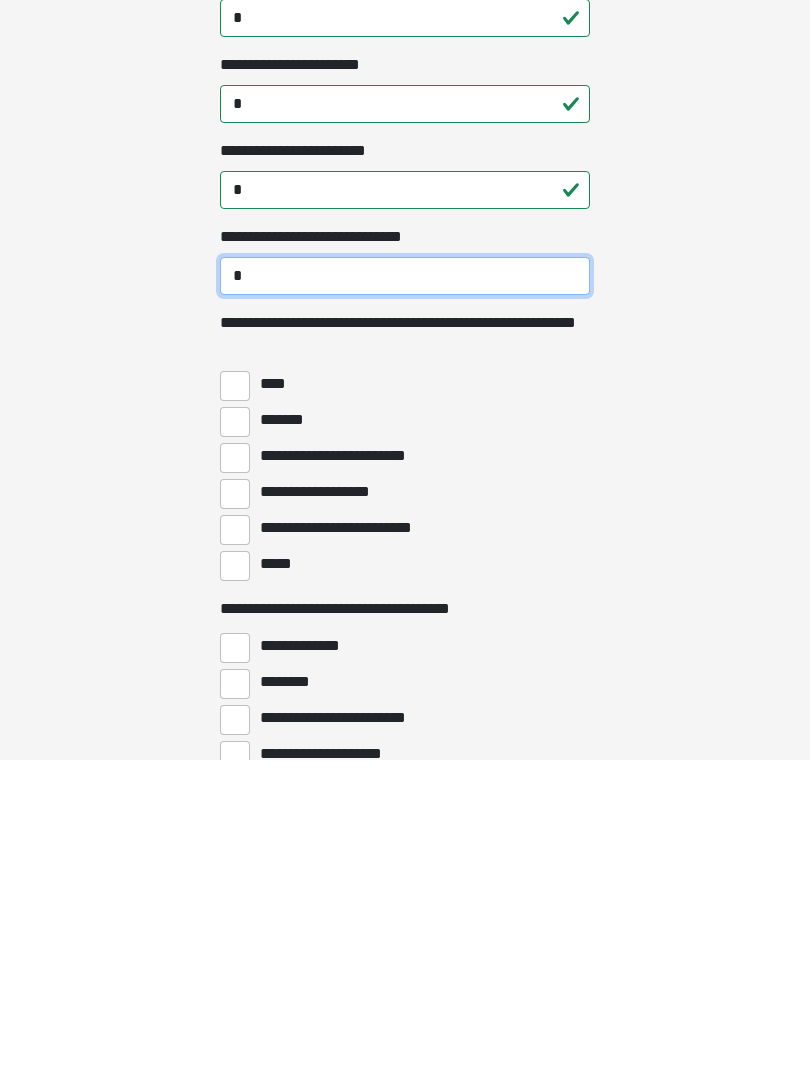 type on "*" 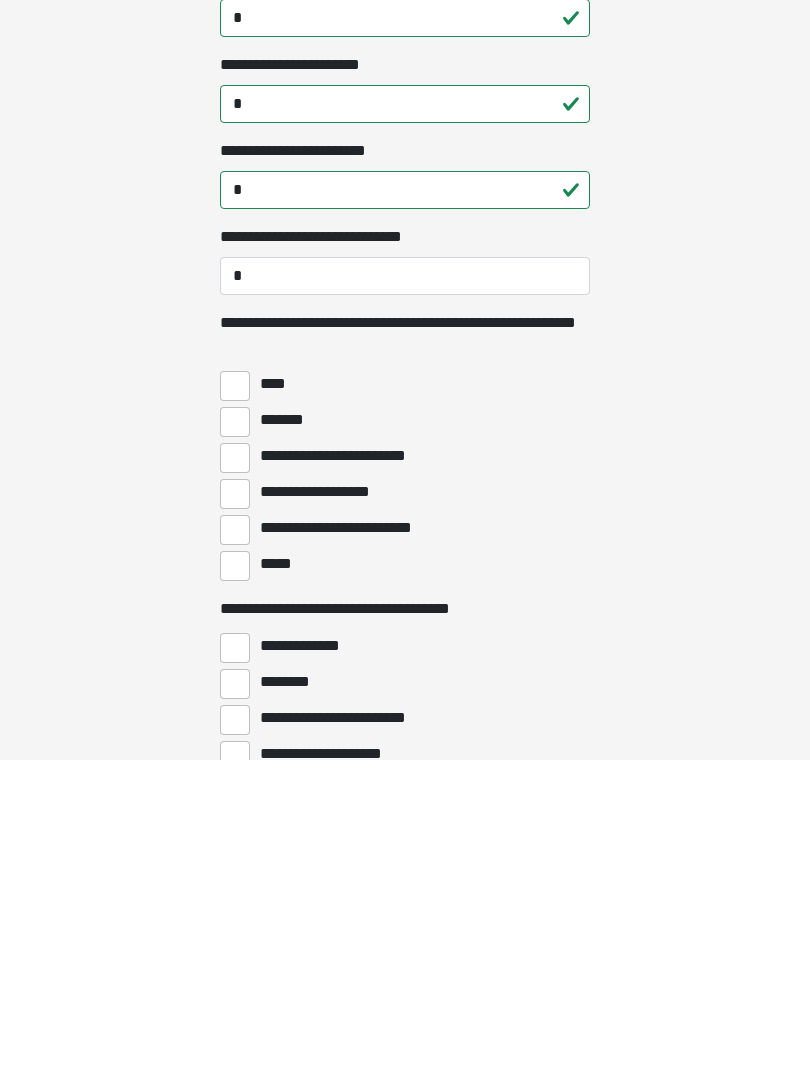 click on "**********" at bounding box center (405, 1038) 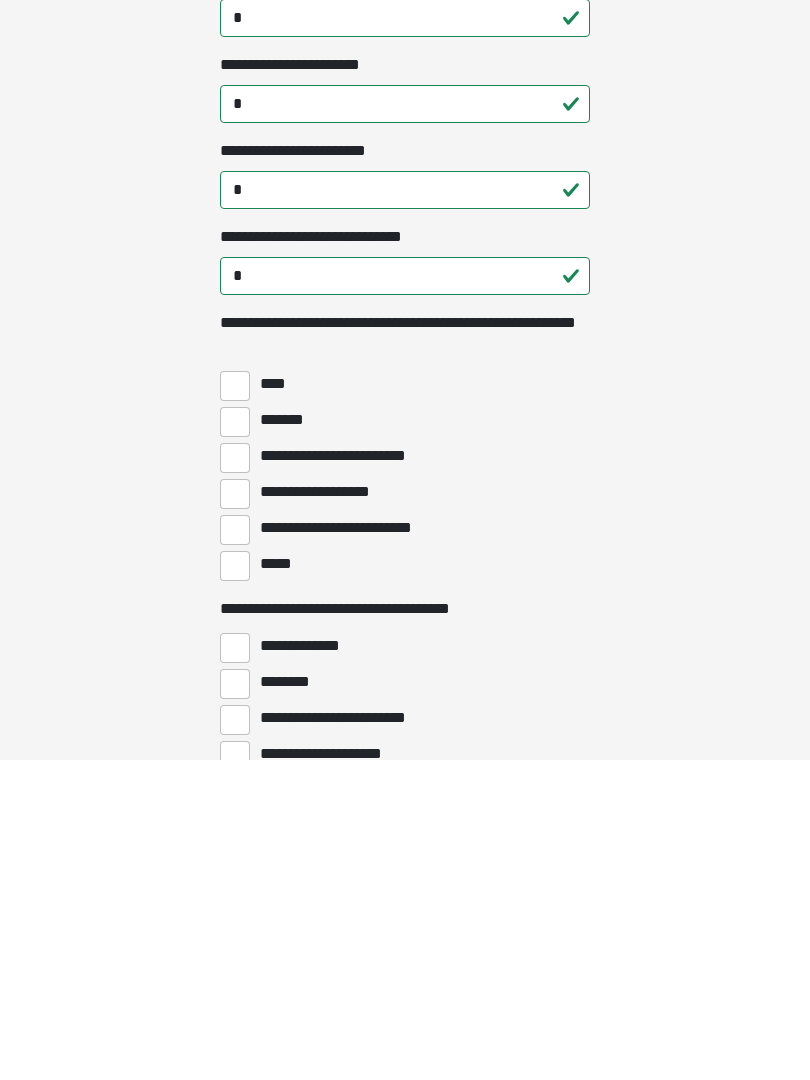 scroll, scrollTop: 498, scrollLeft: 0, axis: vertical 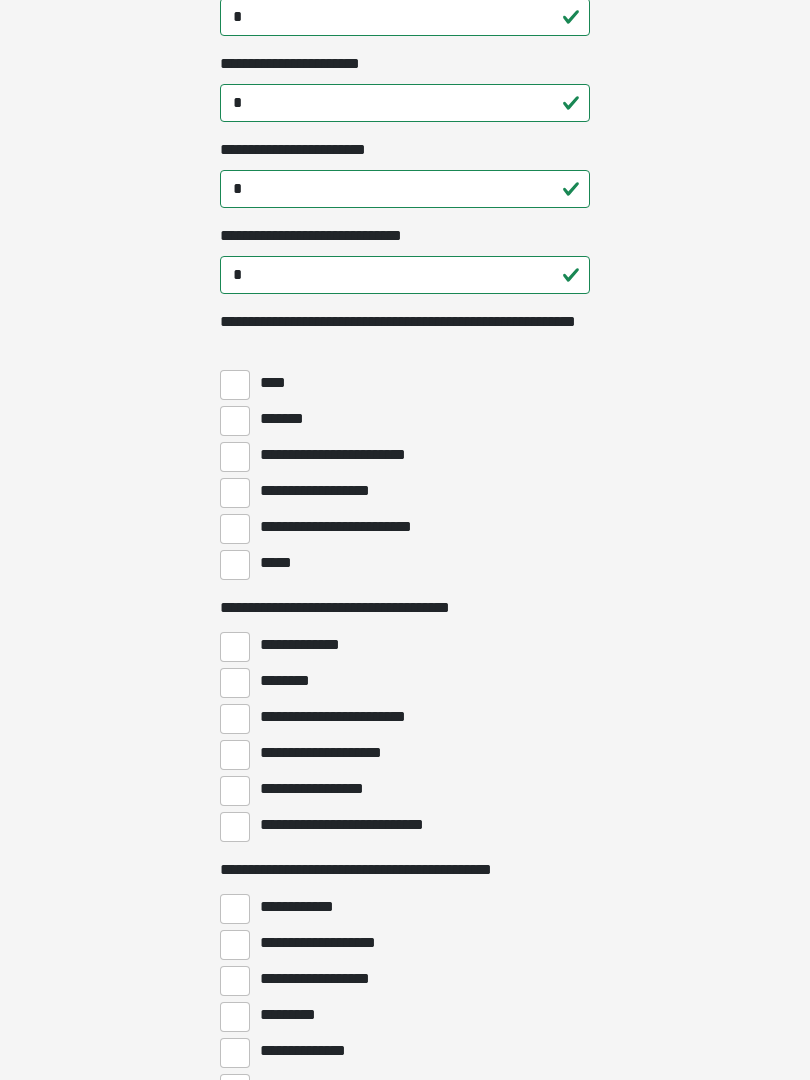 click on "*****" at bounding box center [235, 565] 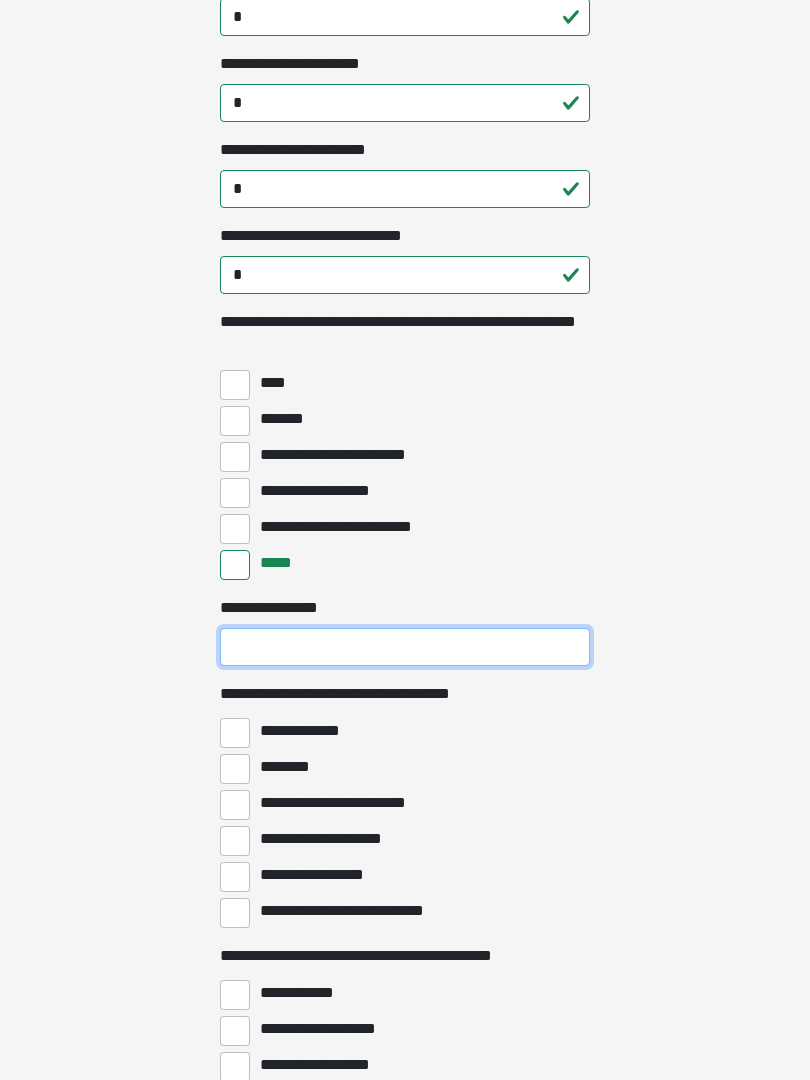 click on "**********" at bounding box center (405, 647) 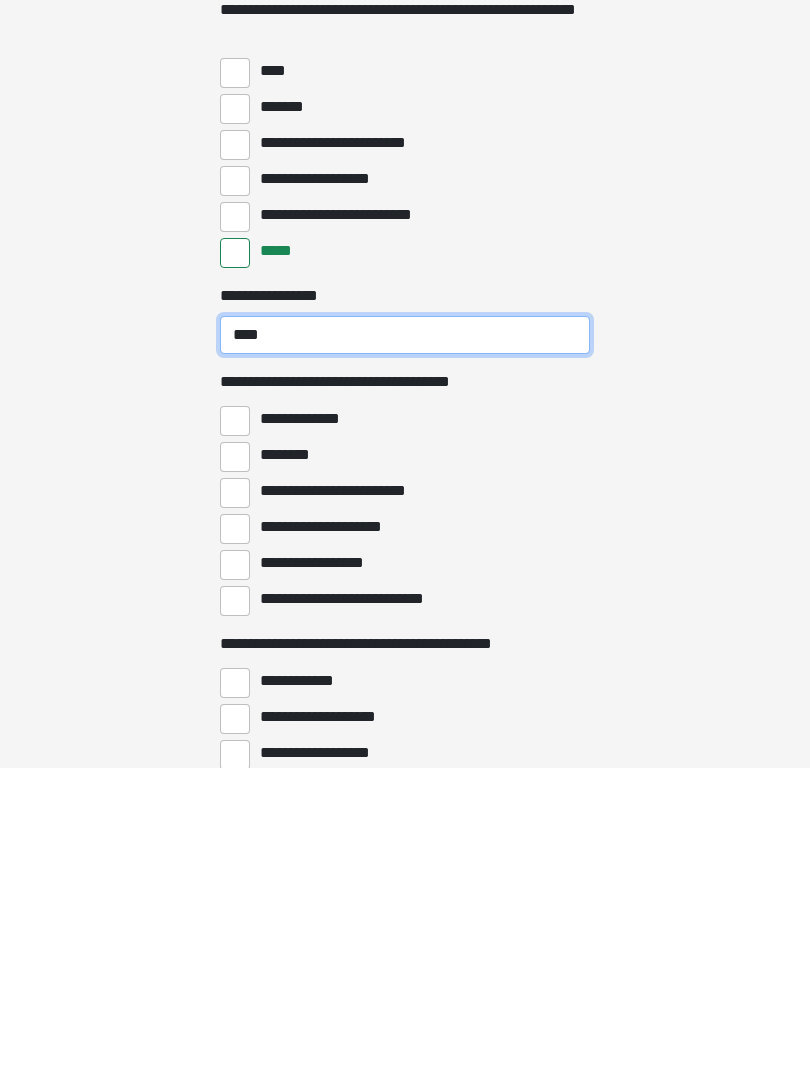 type on "***" 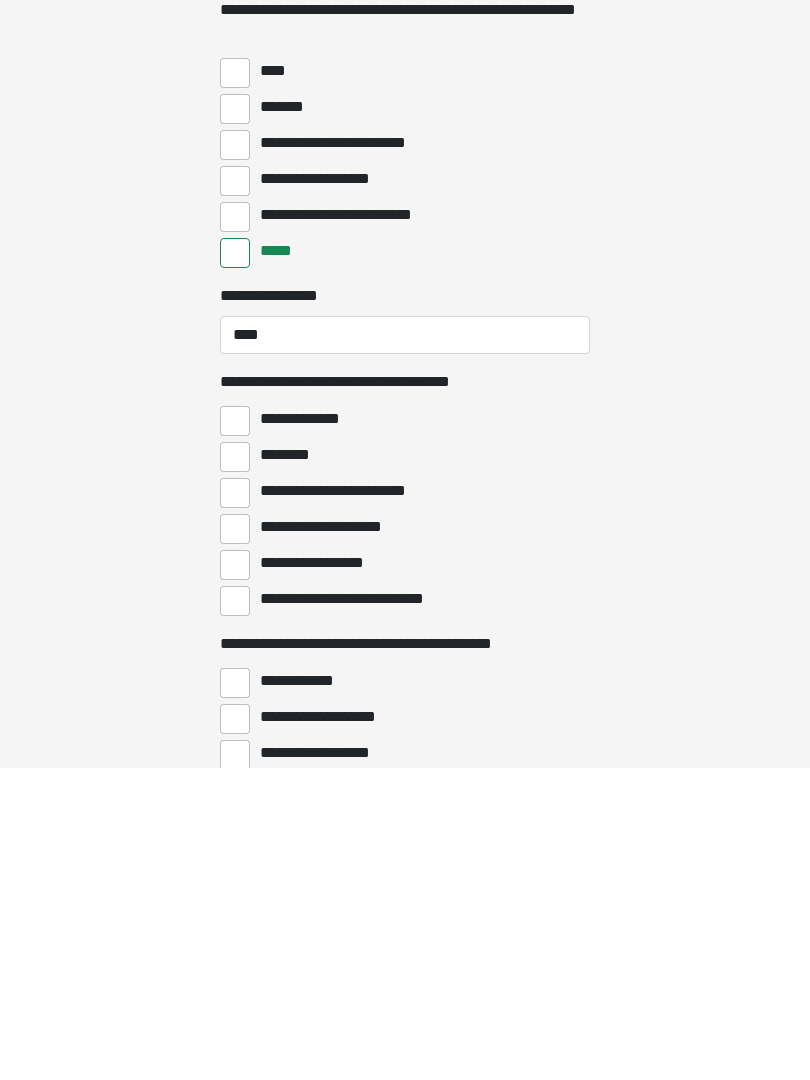 click on "**********" at bounding box center [235, 734] 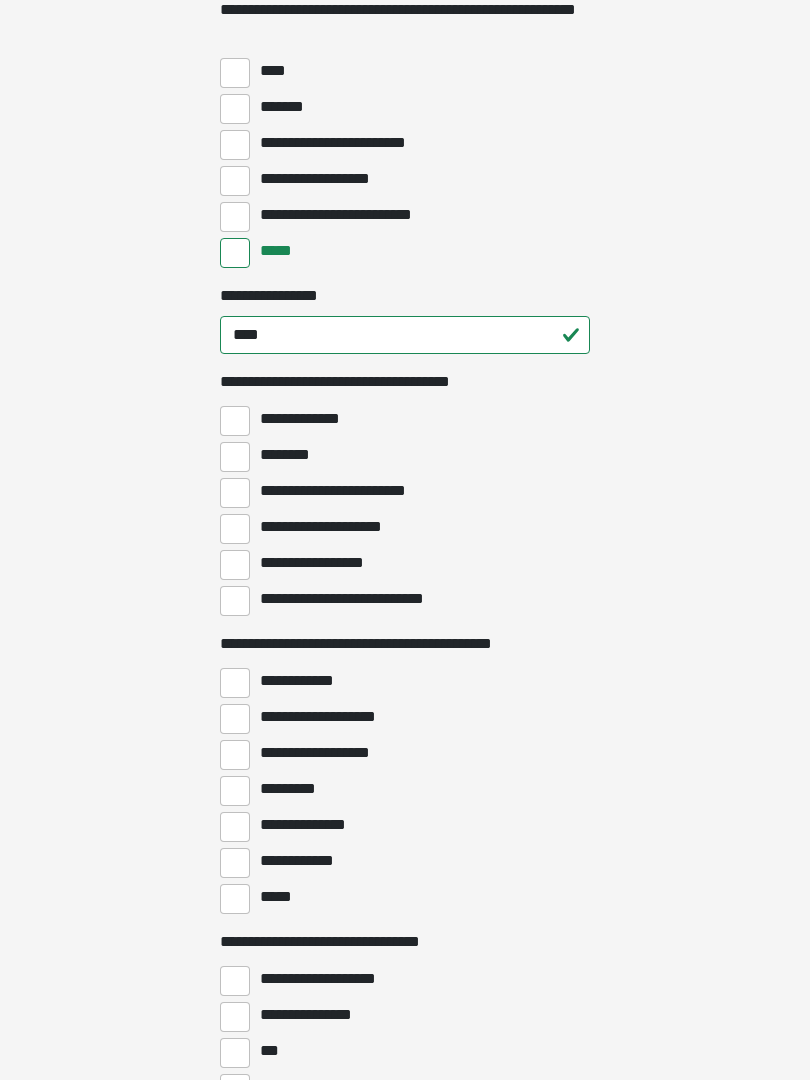 click on "**********" at bounding box center [235, 493] 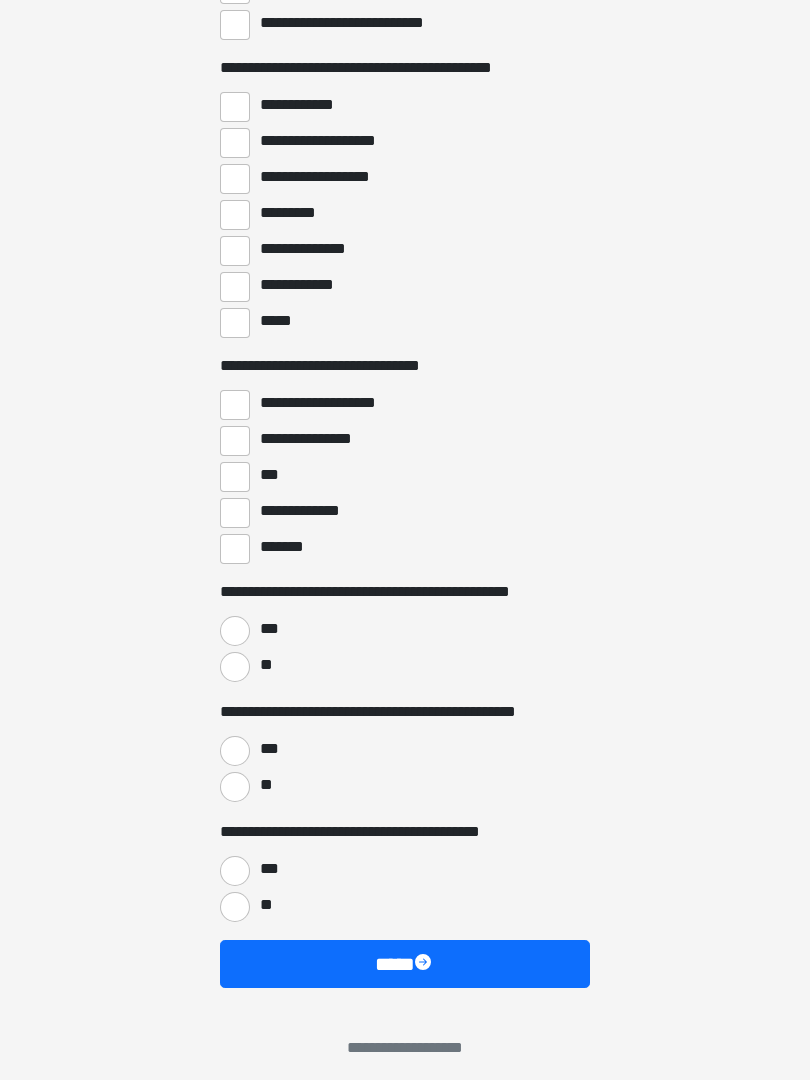 scroll, scrollTop: 1397, scrollLeft: 0, axis: vertical 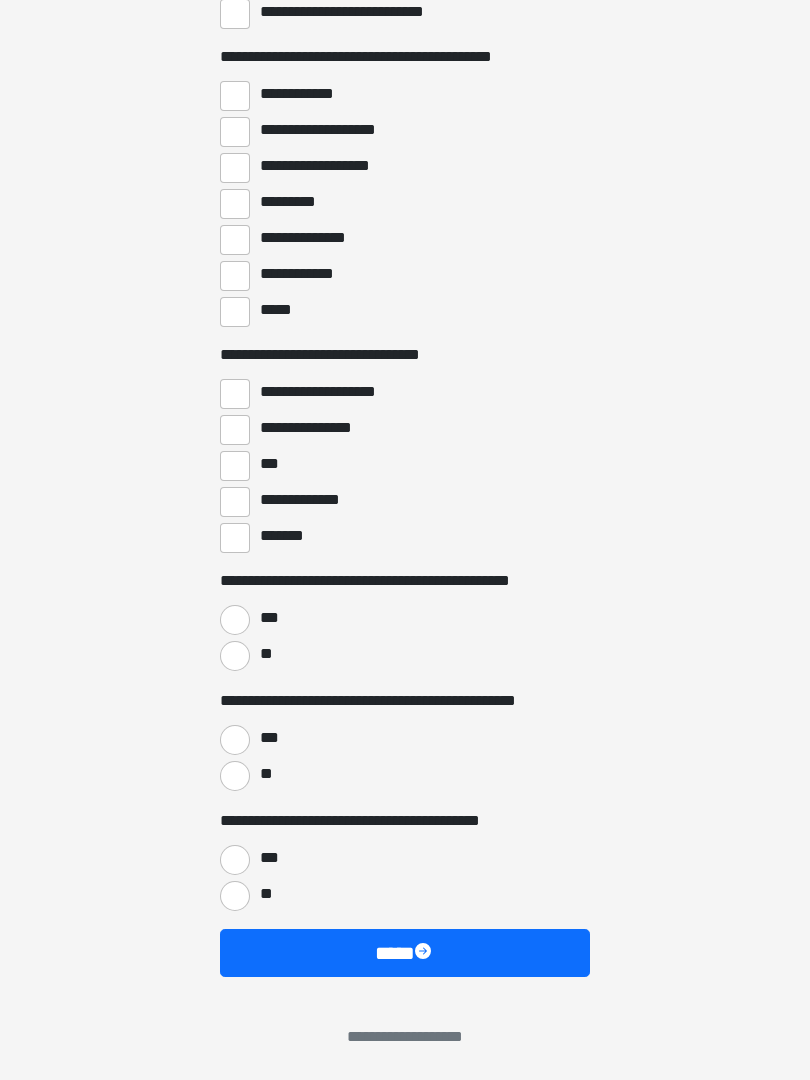 click on "**" at bounding box center [235, 656] 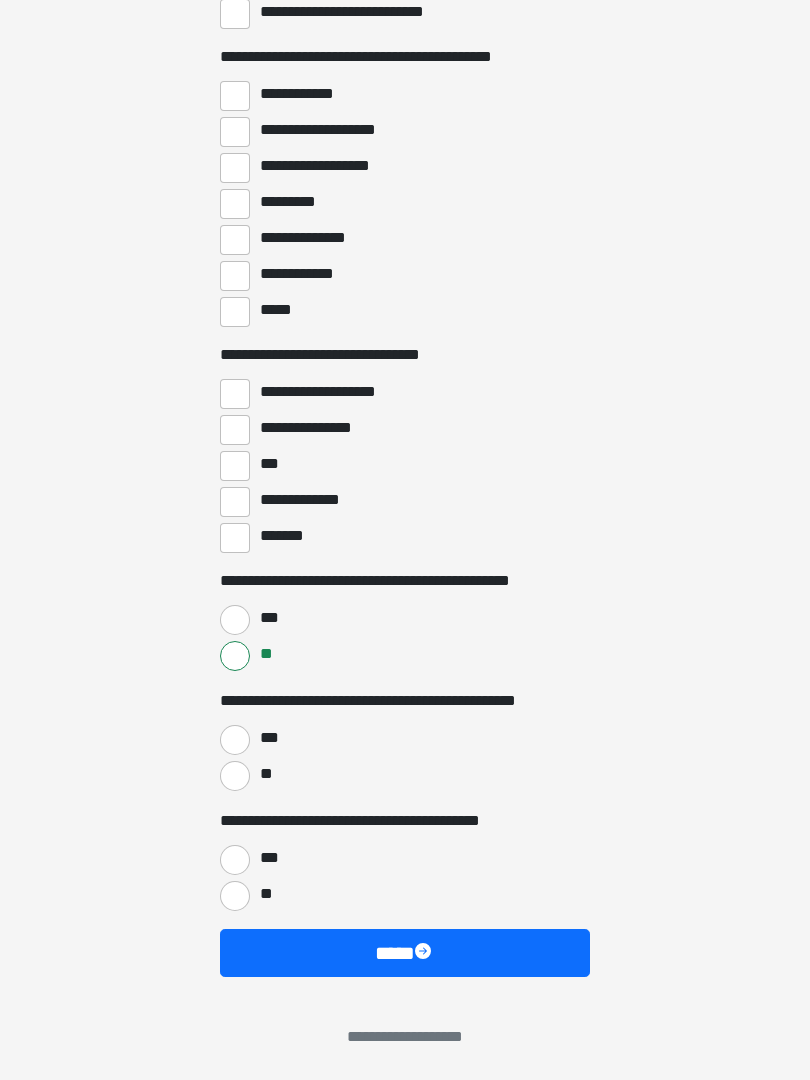 click on "**" at bounding box center (235, 776) 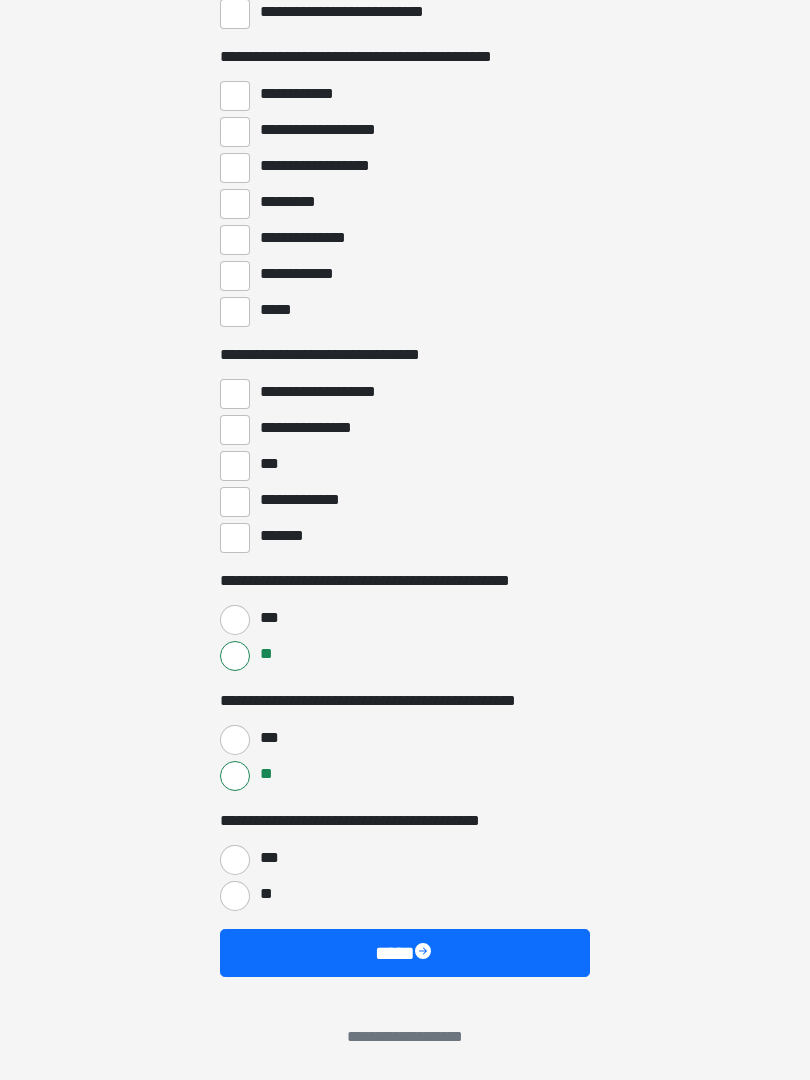 click on "**" at bounding box center [235, 896] 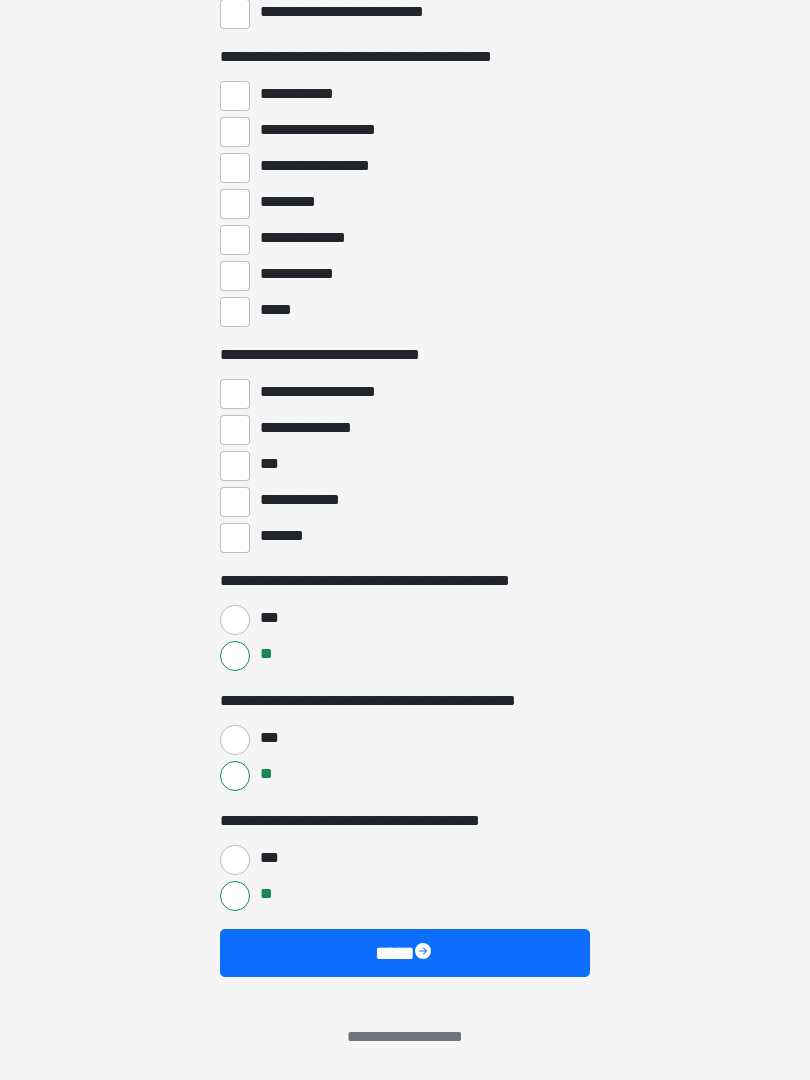click on "****" at bounding box center (405, 953) 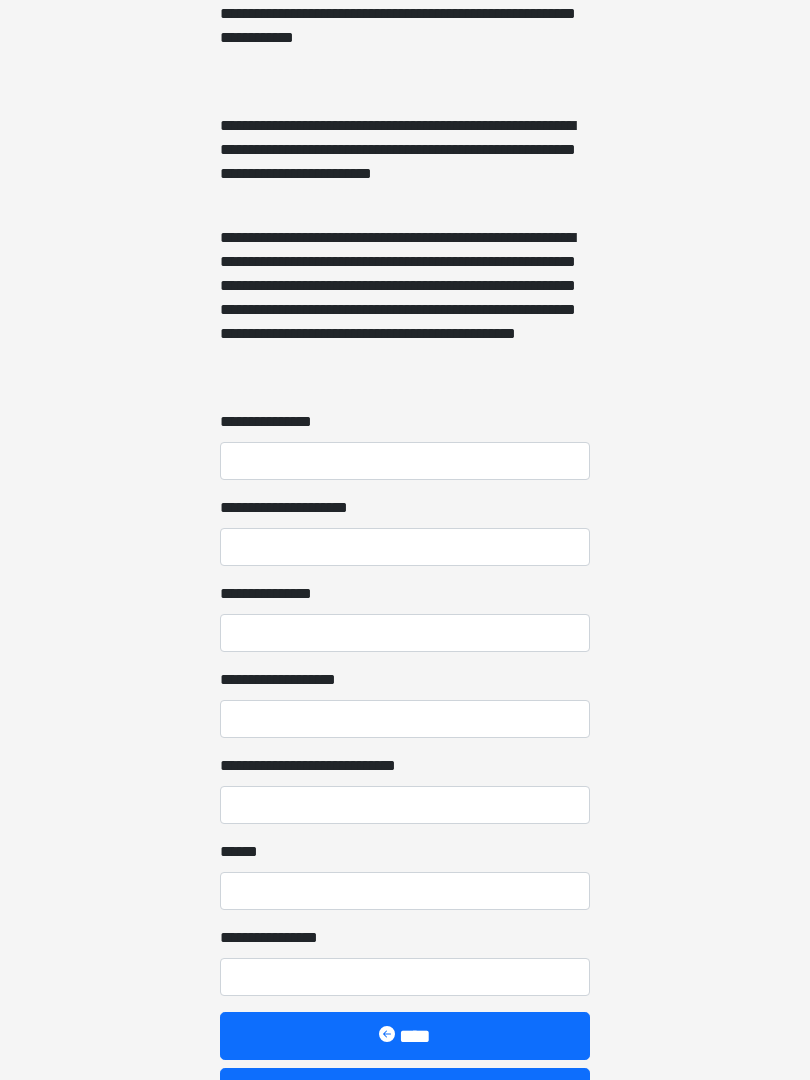 scroll, scrollTop: 1351, scrollLeft: 0, axis: vertical 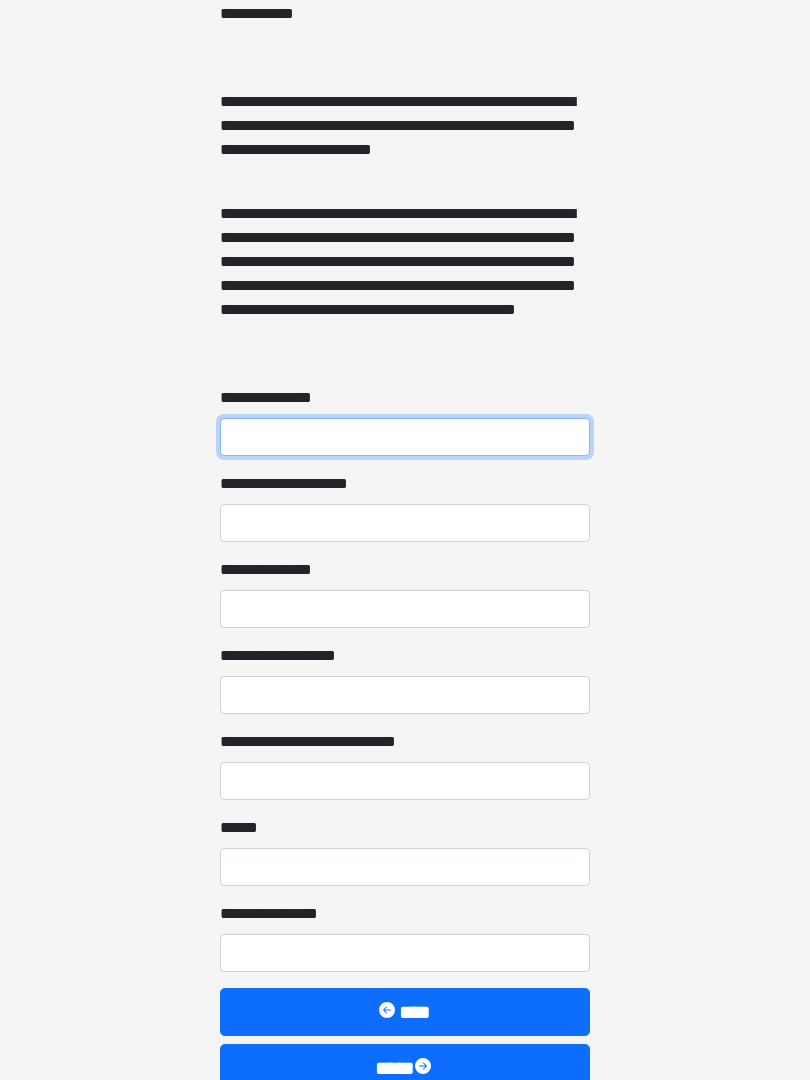 click on "**********" at bounding box center [405, 438] 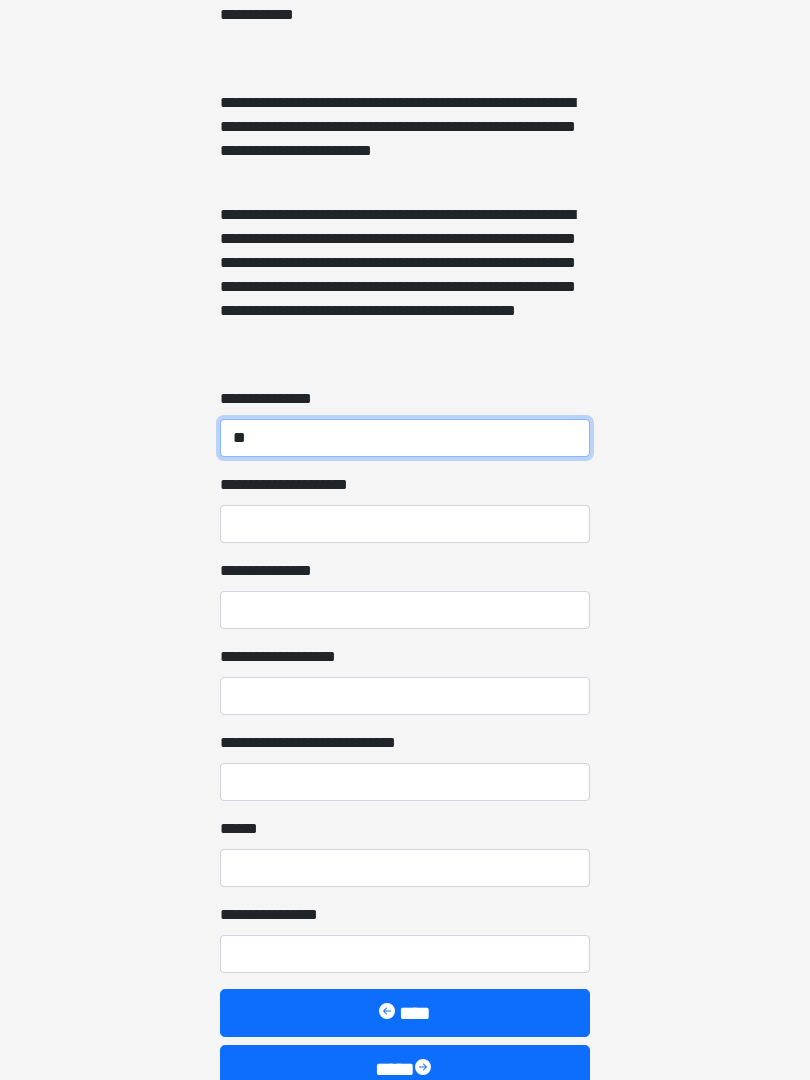 type on "*" 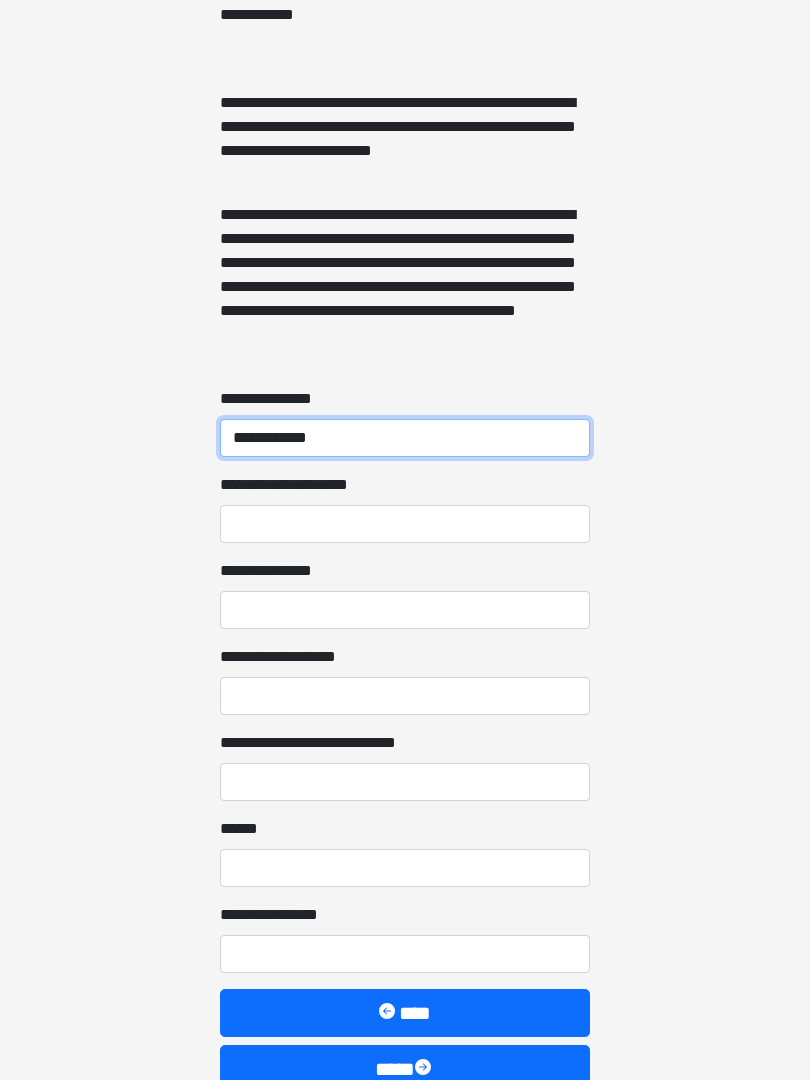 type on "**********" 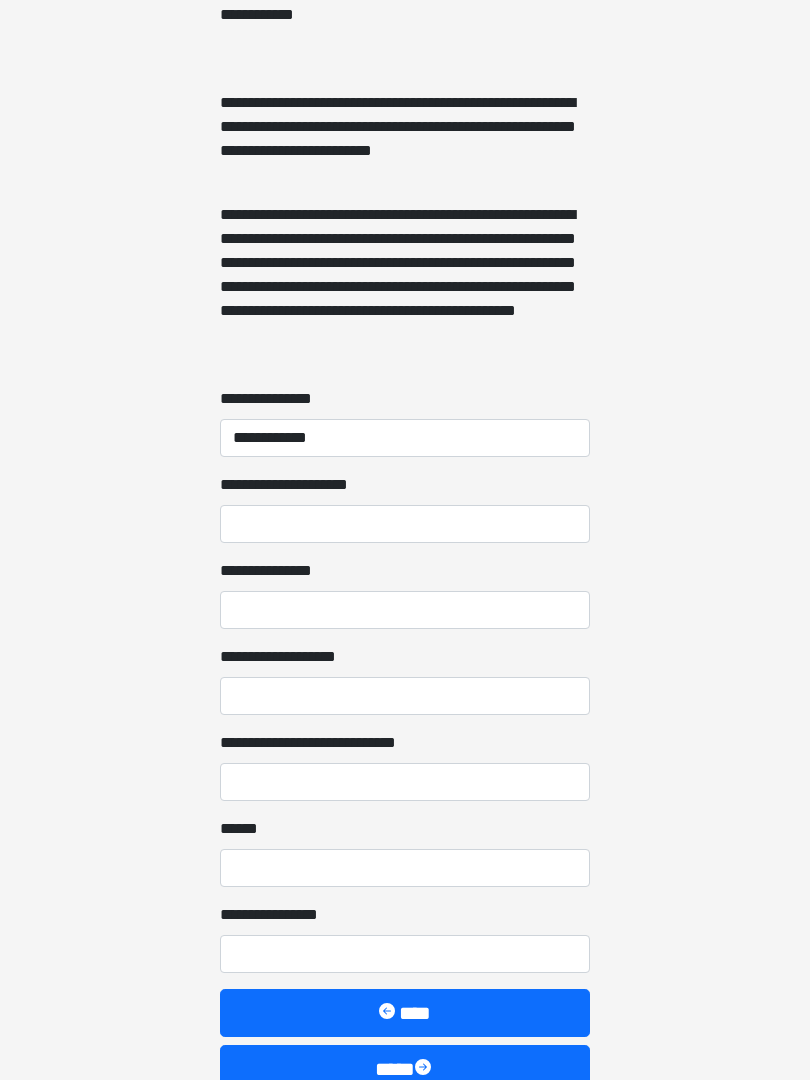 click on "**********" at bounding box center (405, 610) 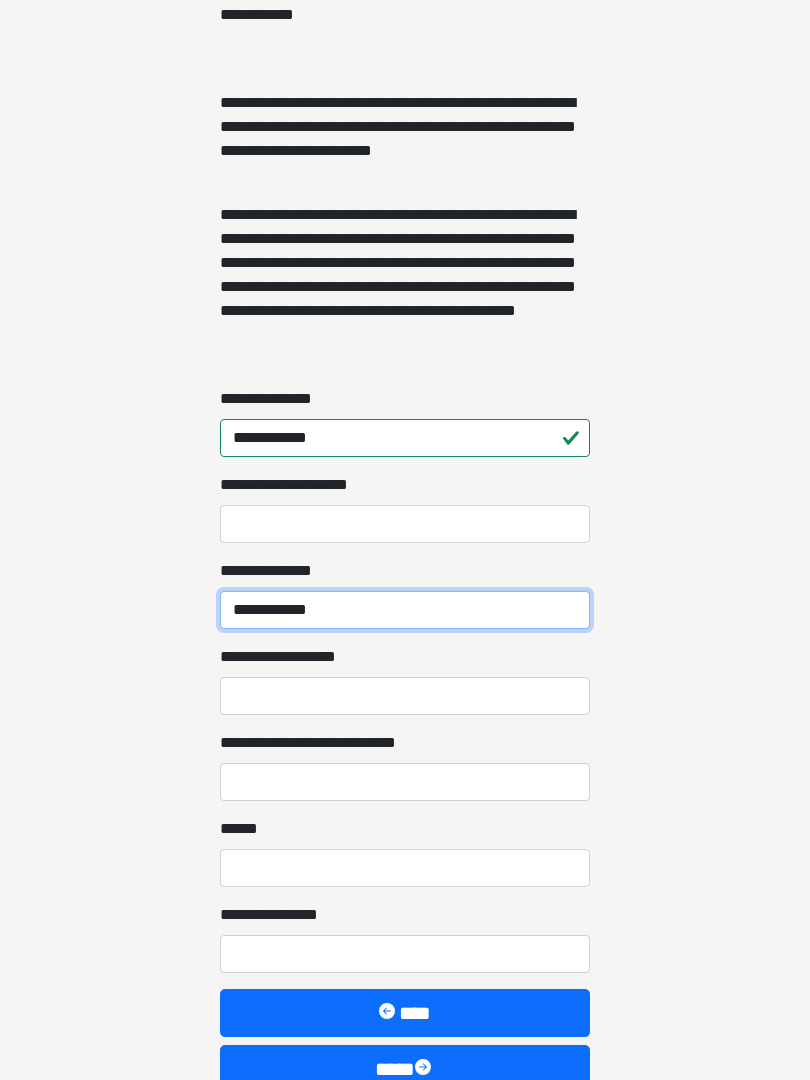 type on "**********" 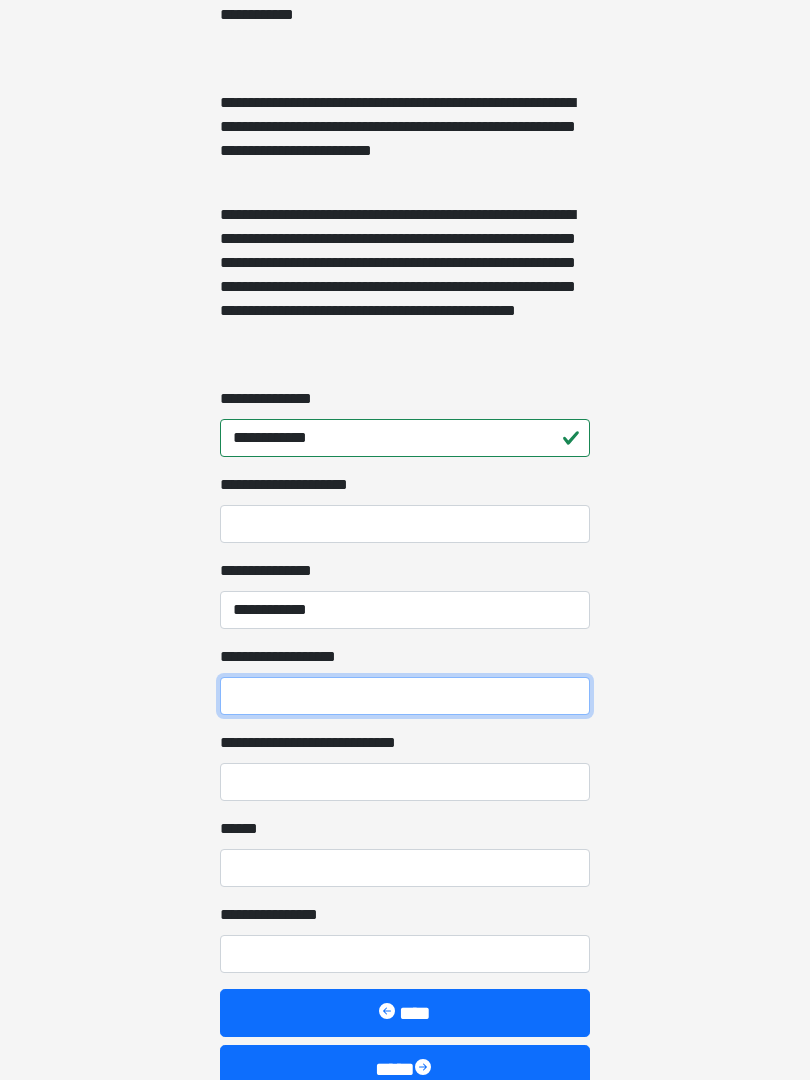 click on "**********" at bounding box center (405, 696) 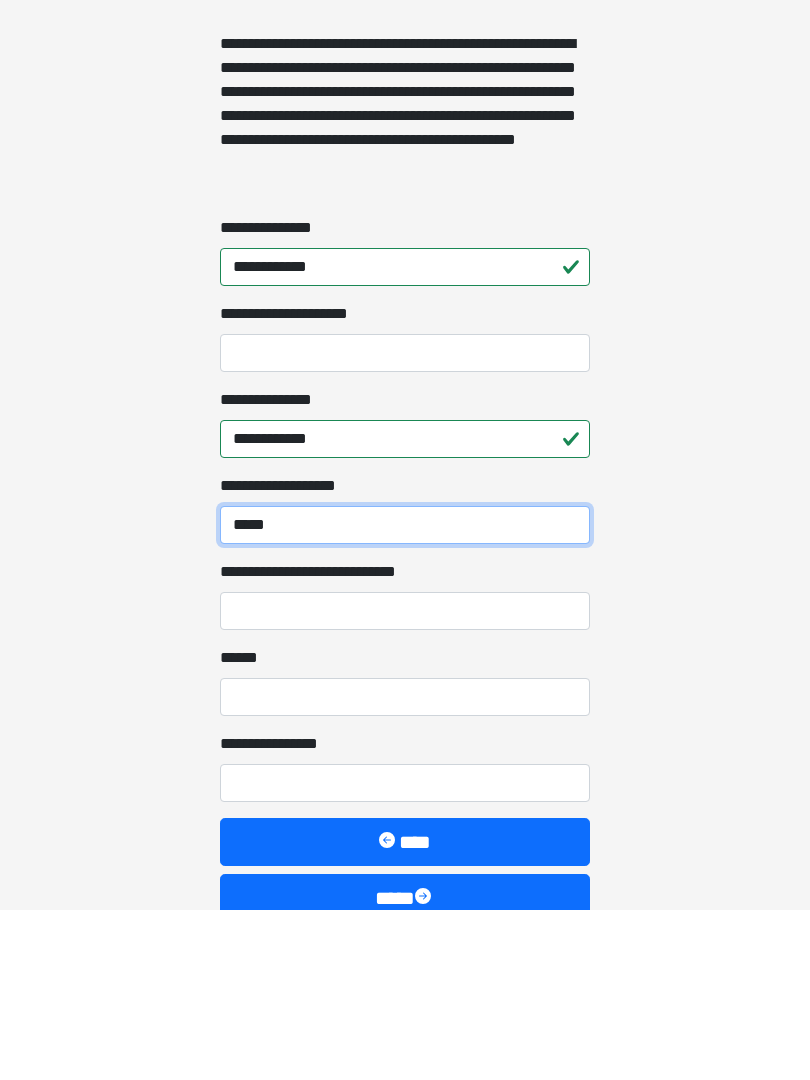 type on "*****" 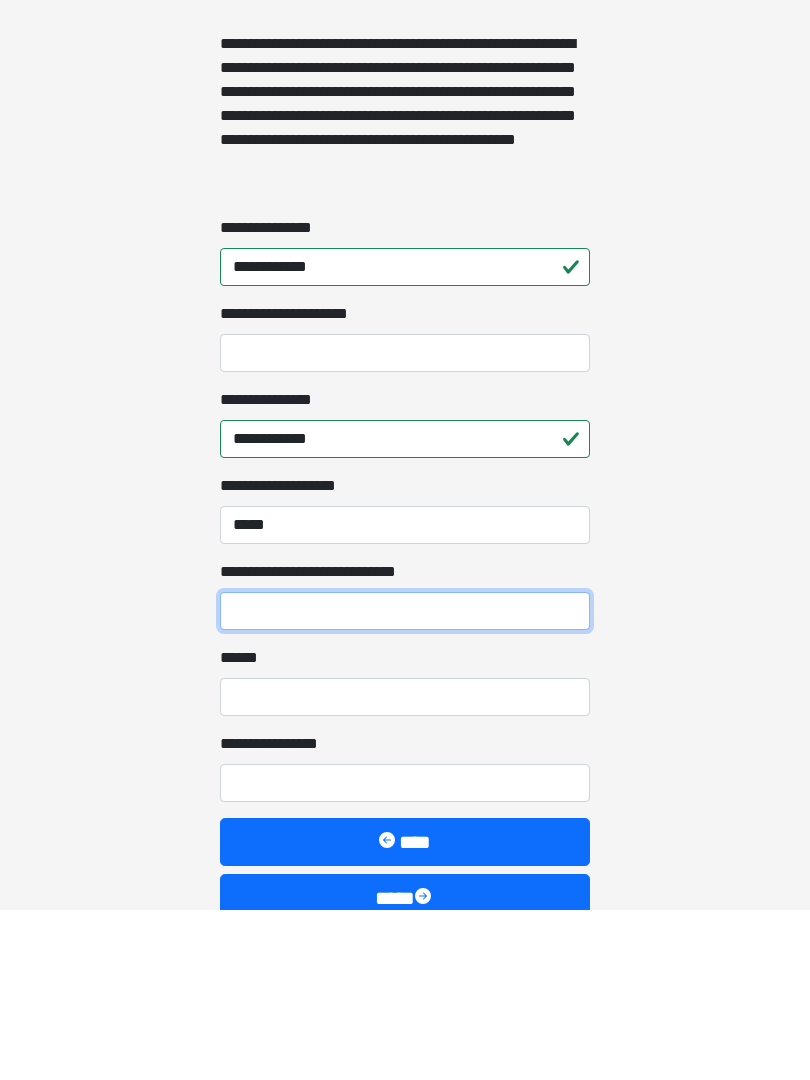 click on "**********" at bounding box center (405, 782) 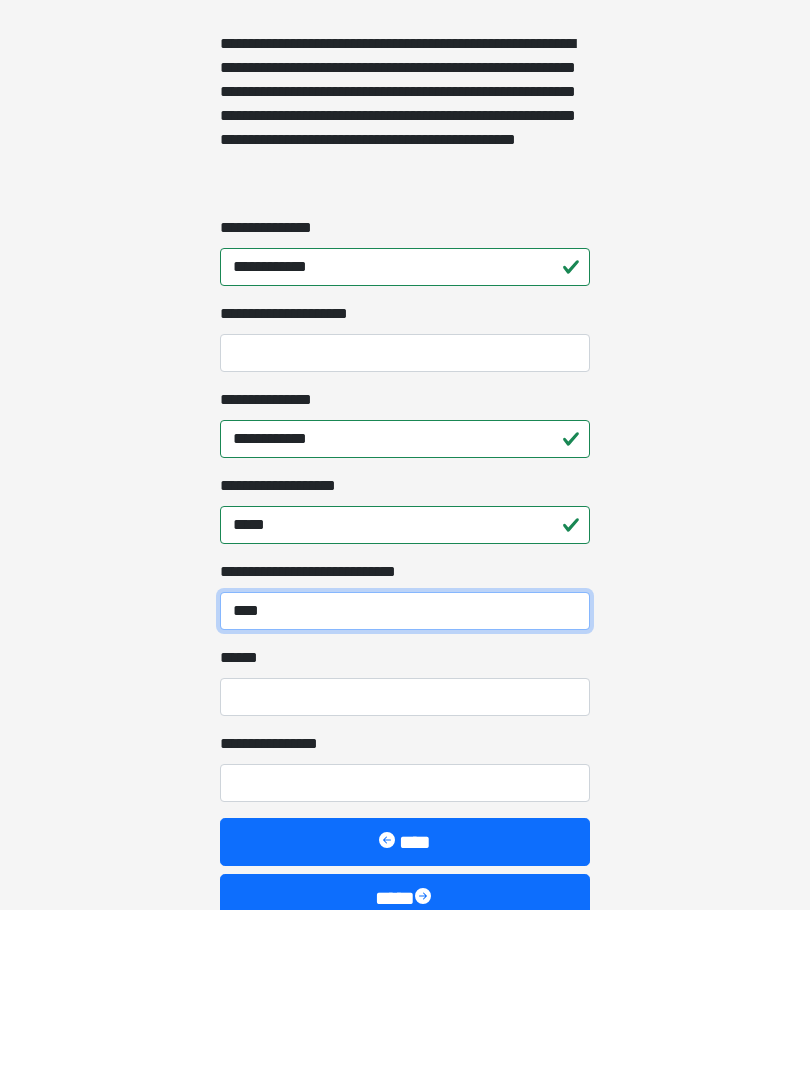 type on "****" 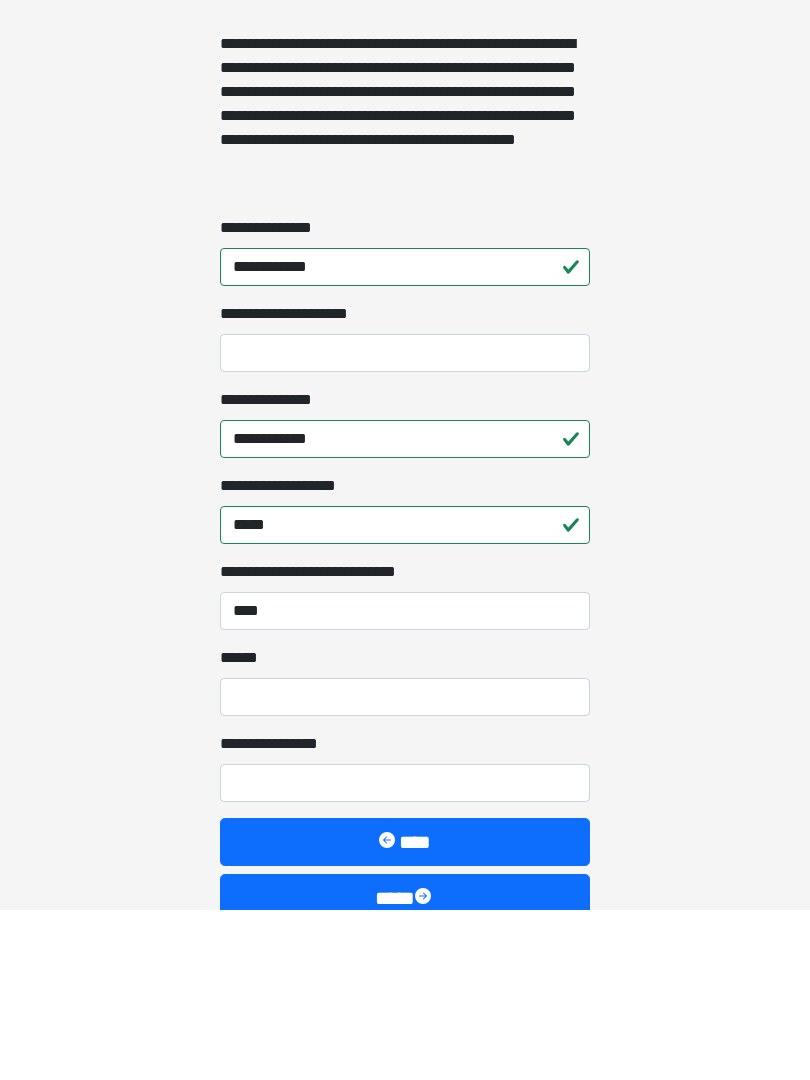 click on "**** *" at bounding box center [405, 868] 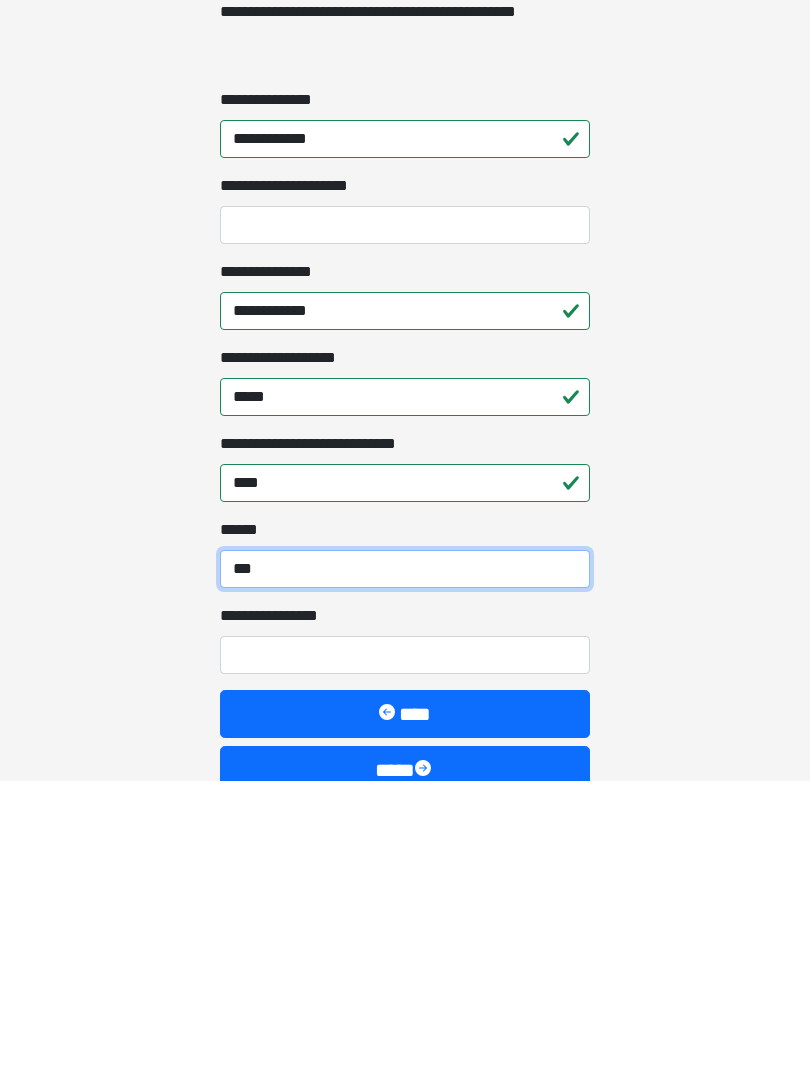type on "***" 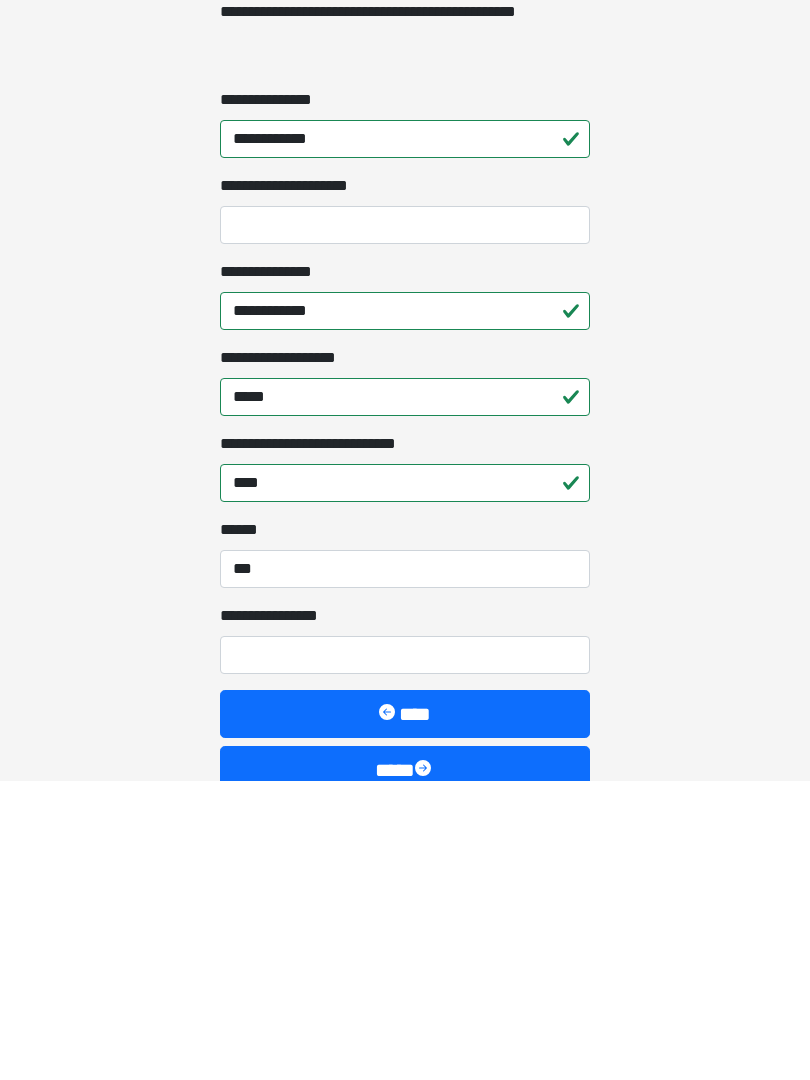 click on "**********" at bounding box center (405, 954) 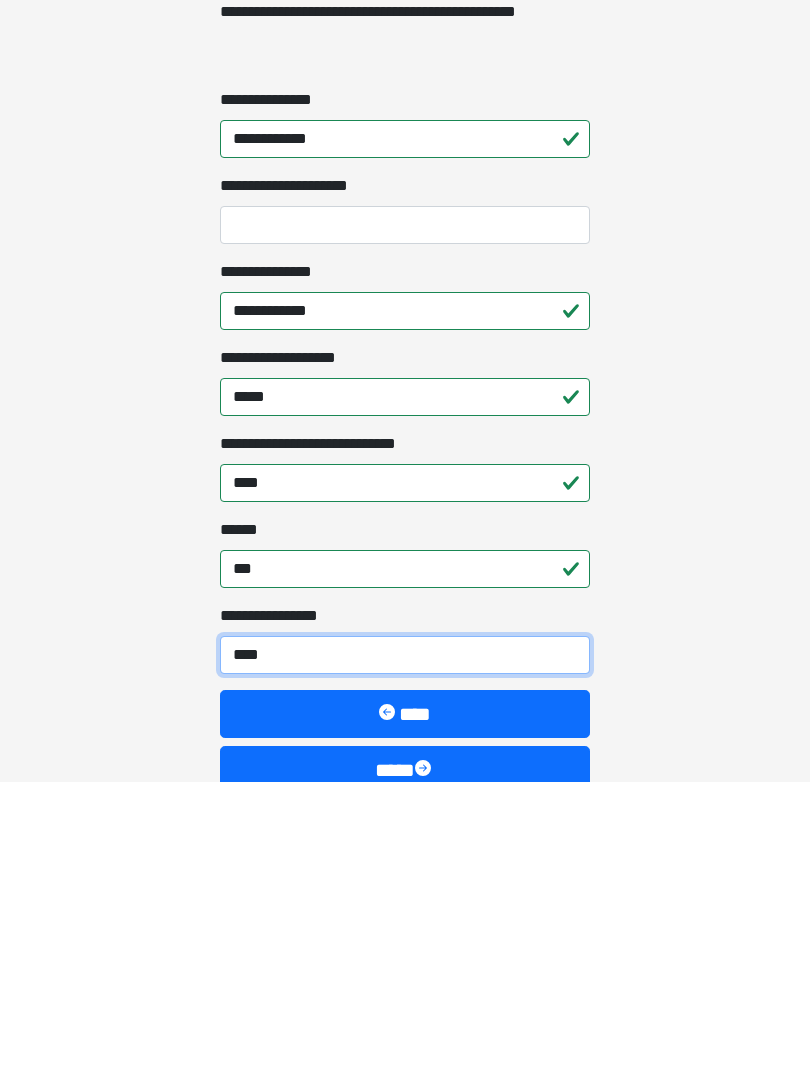type on "*****" 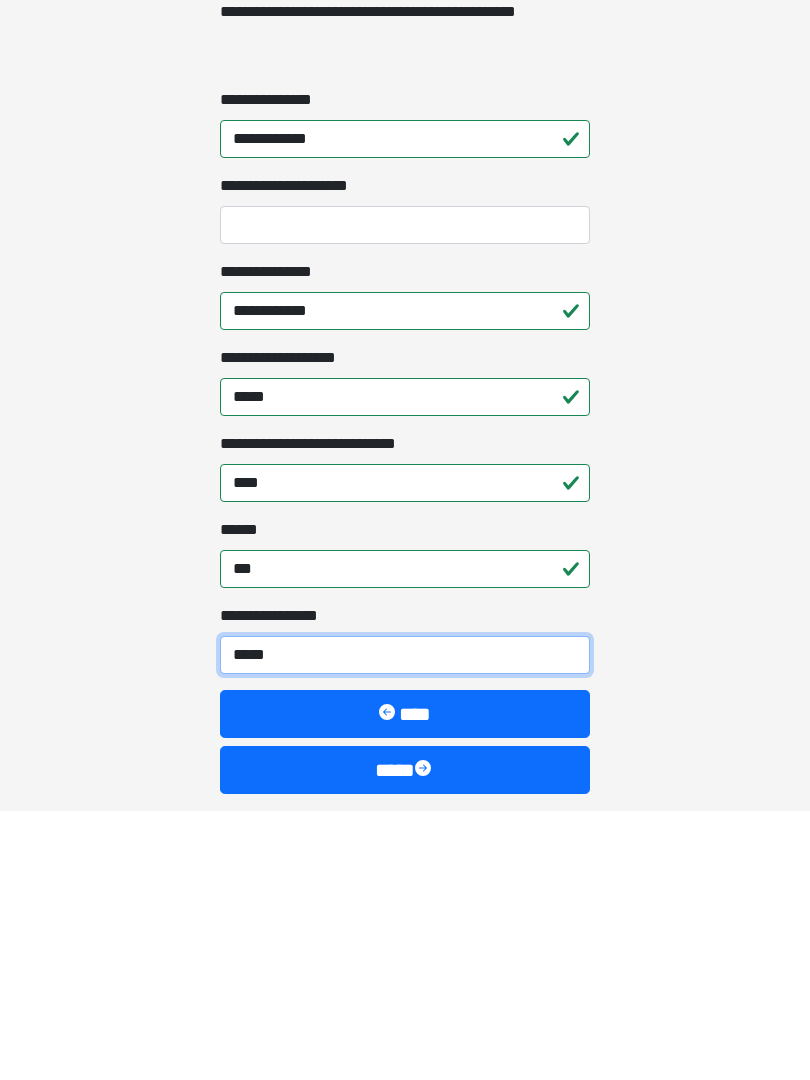scroll, scrollTop: 1464, scrollLeft: 0, axis: vertical 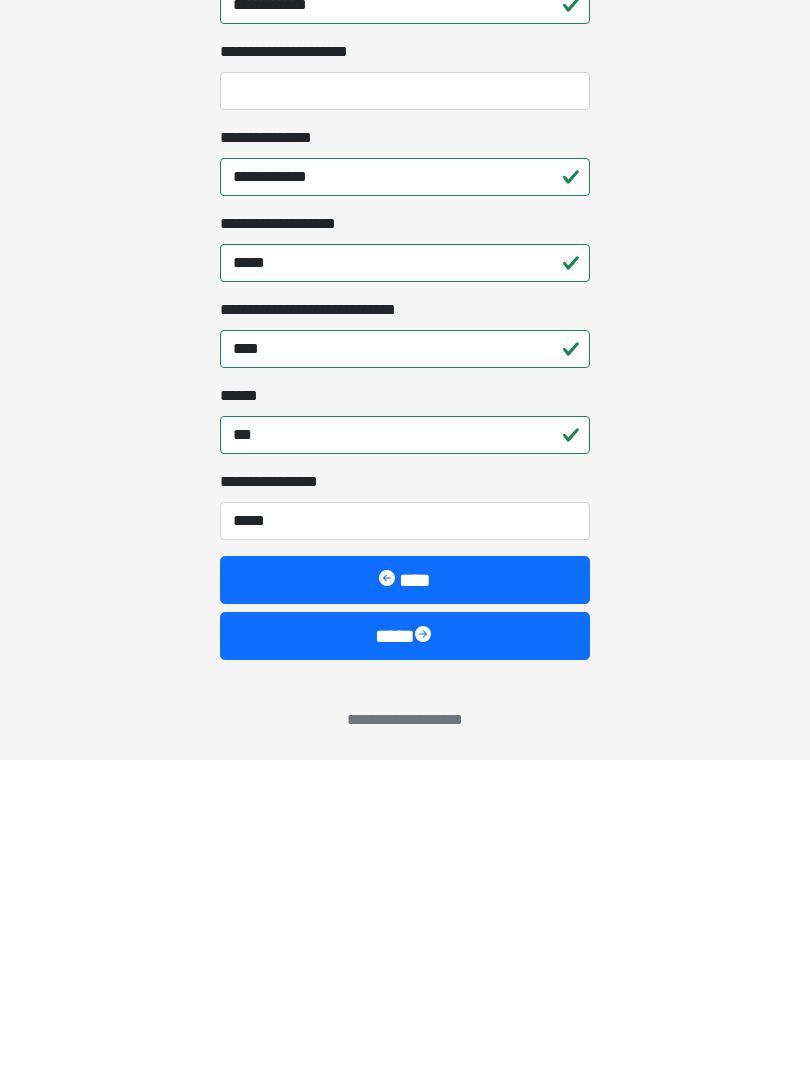 click on "****" at bounding box center [405, 956] 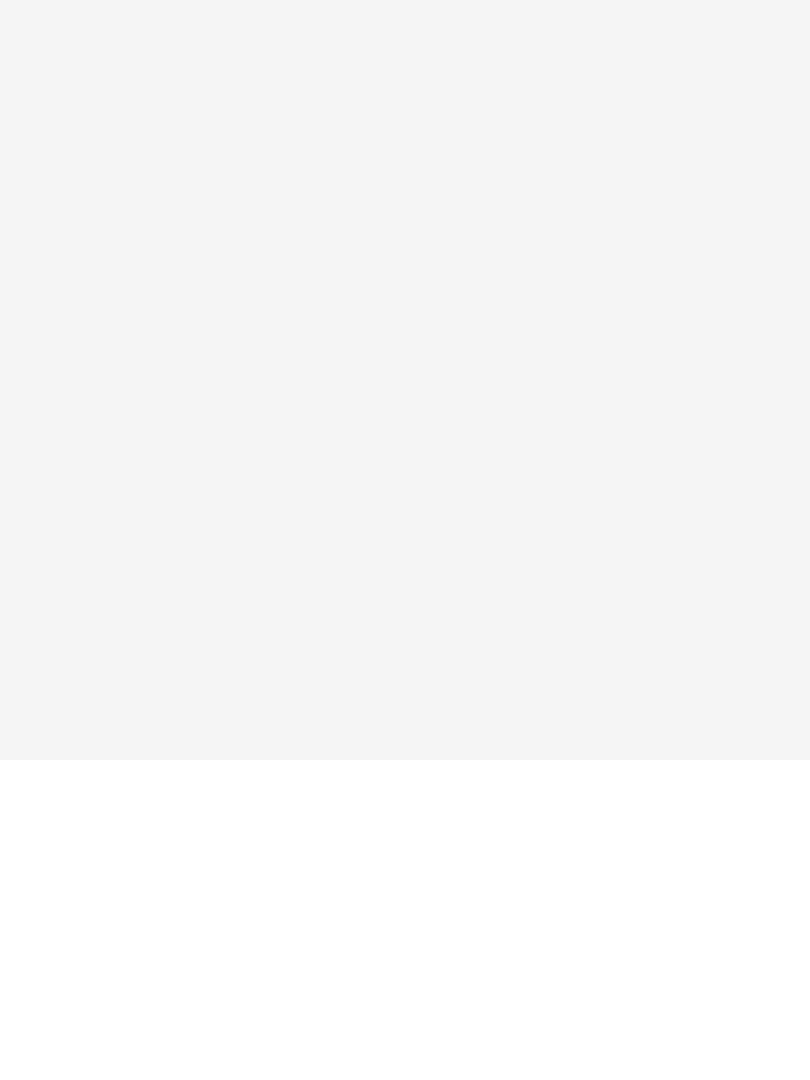 scroll, scrollTop: 0, scrollLeft: 0, axis: both 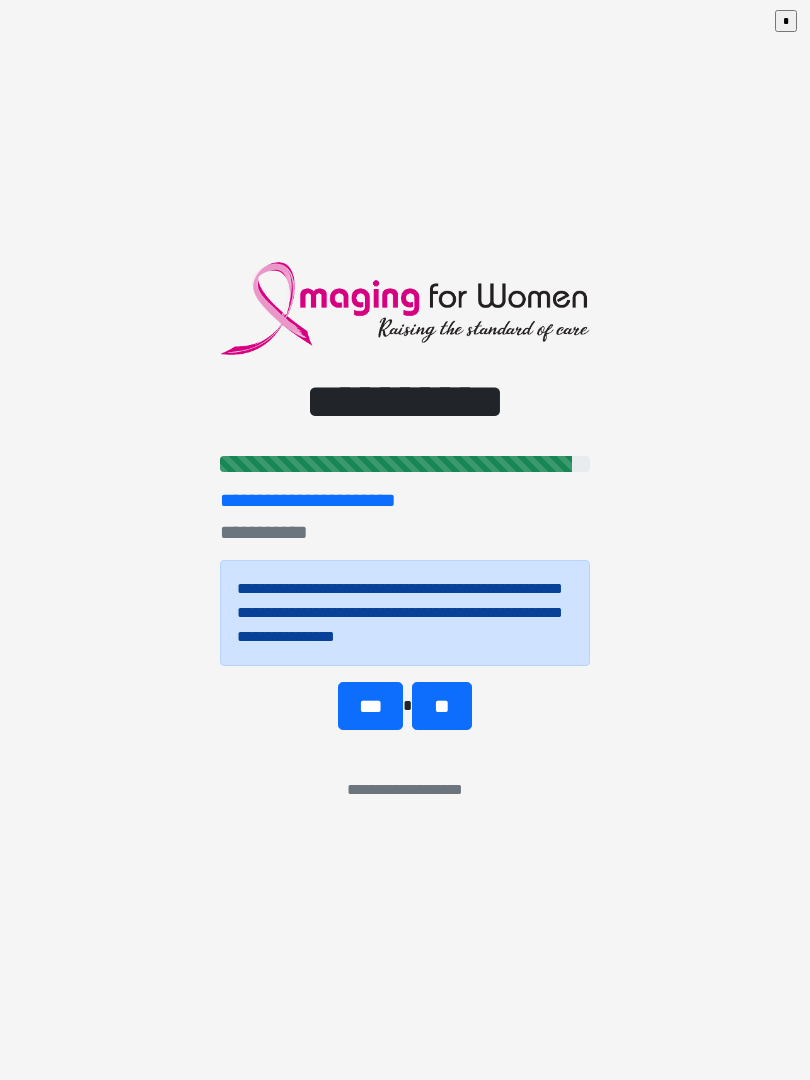 click on "**" at bounding box center (441, 706) 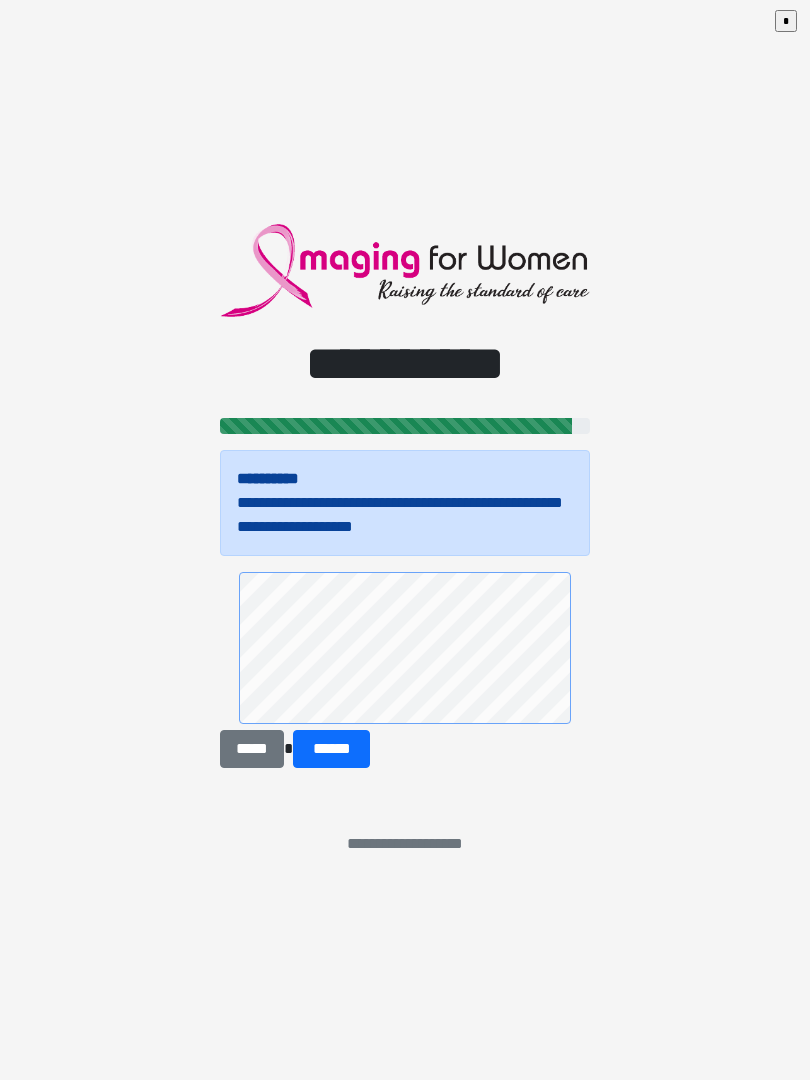 click on "******" at bounding box center (331, 749) 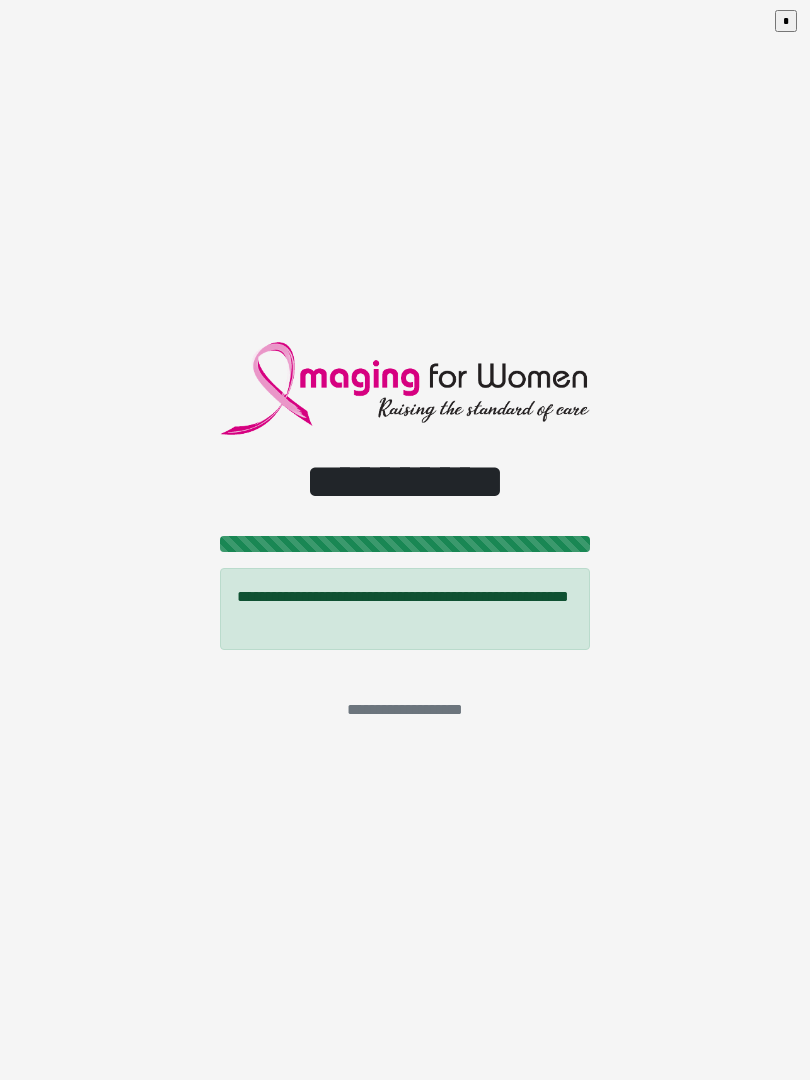 click on "*" at bounding box center (786, 21) 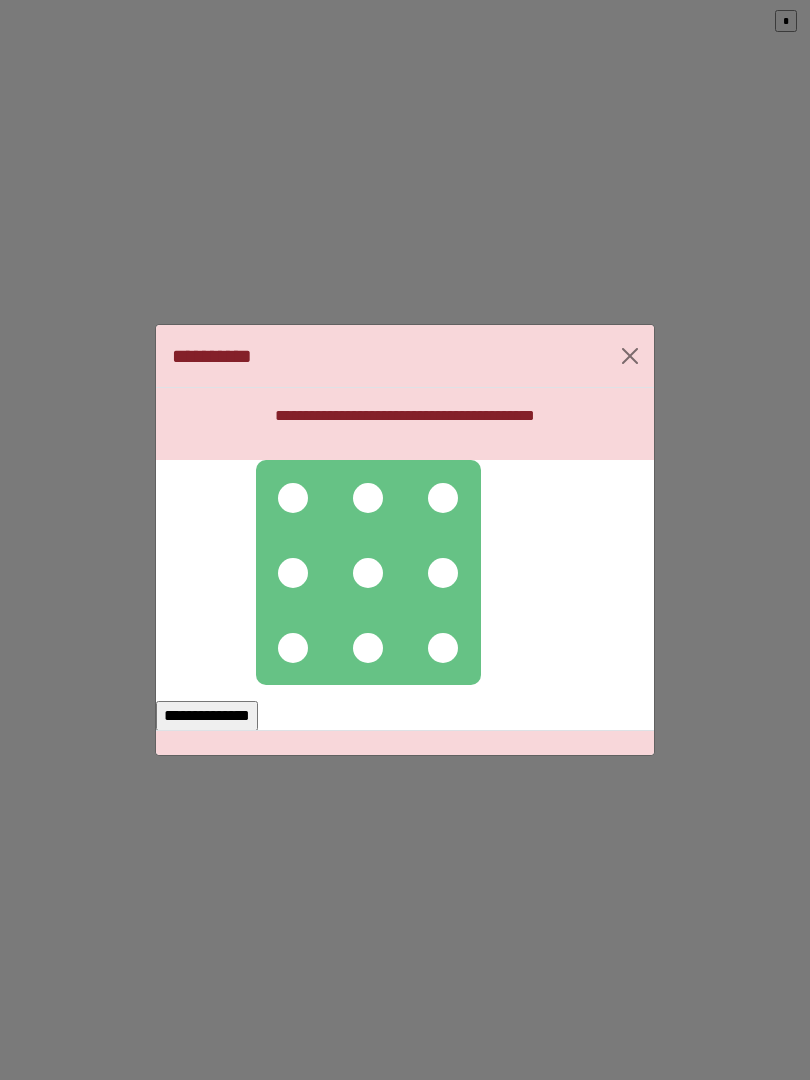 click at bounding box center [368, 572] 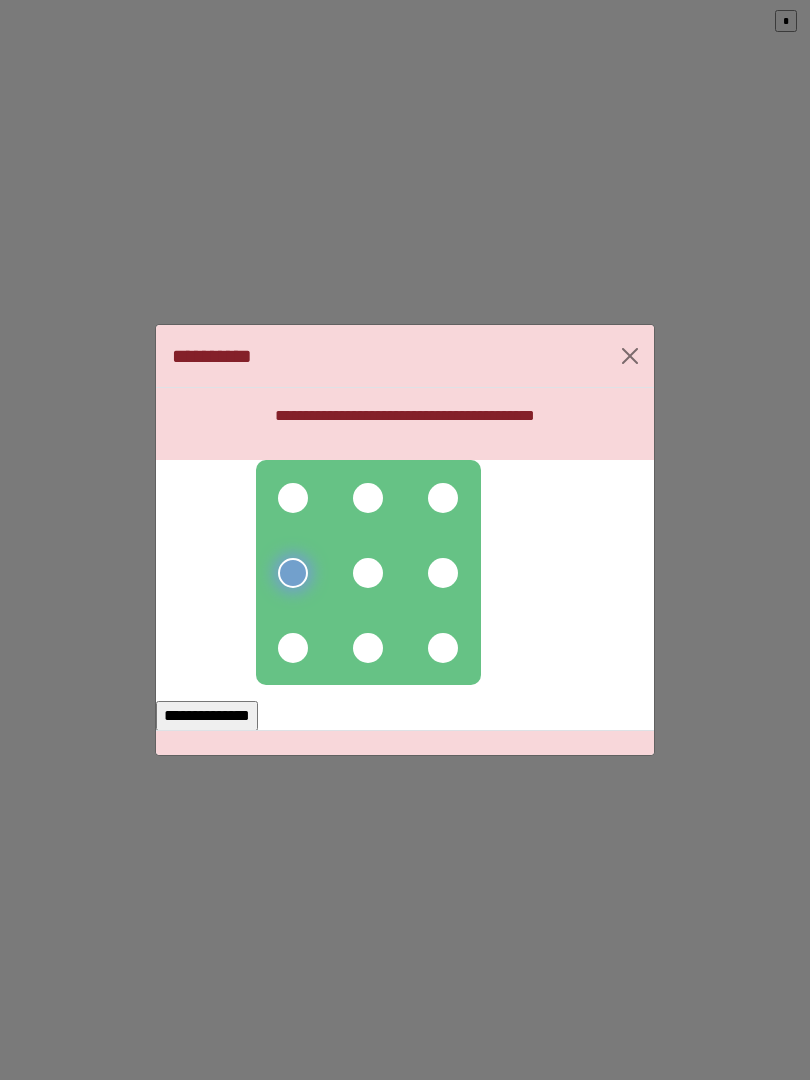 click at bounding box center (368, 572) 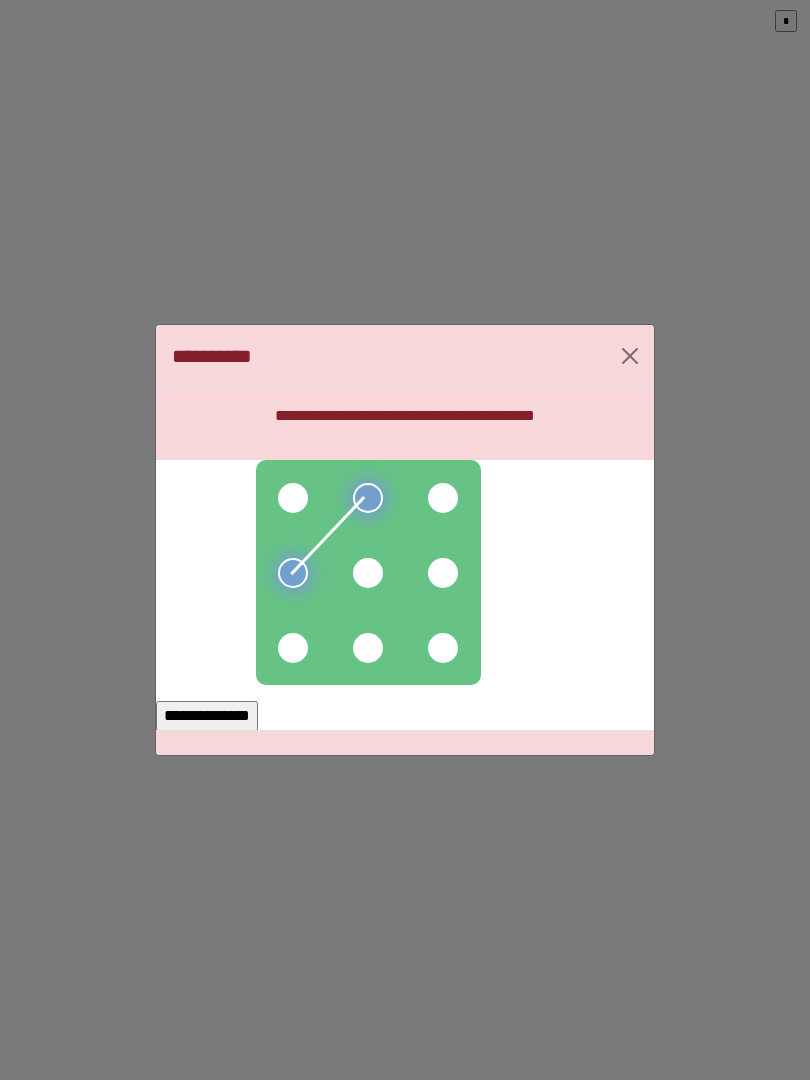 click at bounding box center [293, 498] 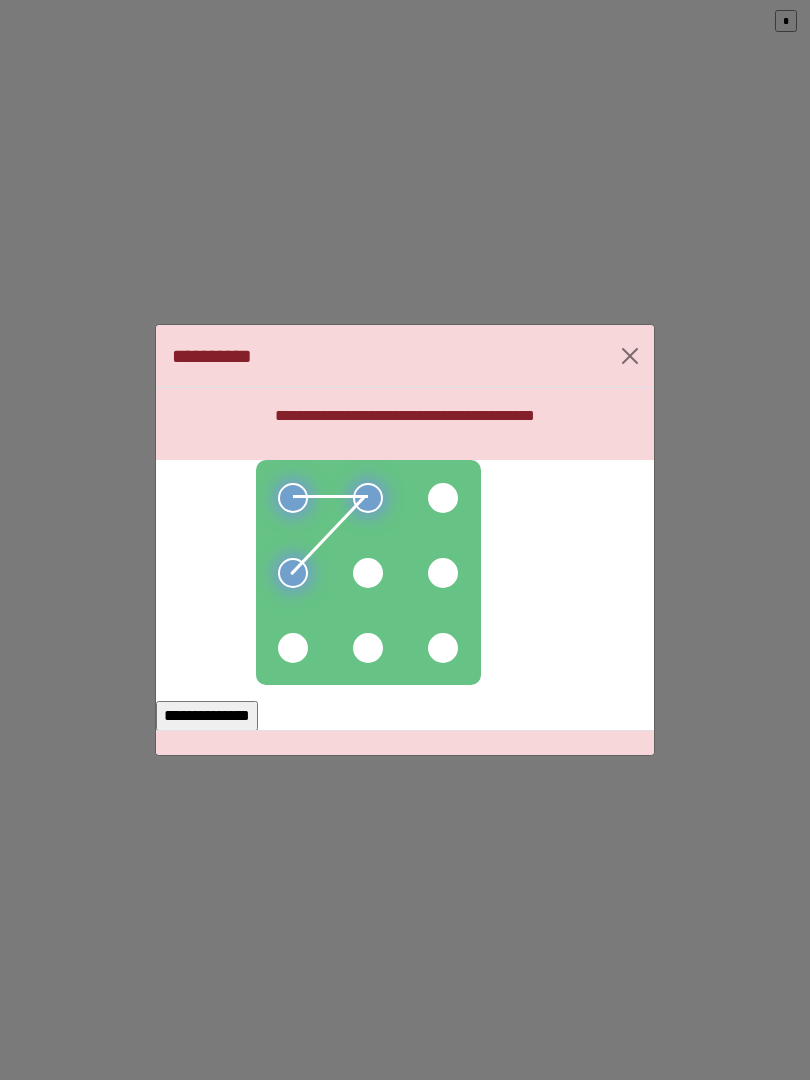 click at bounding box center [293, 648] 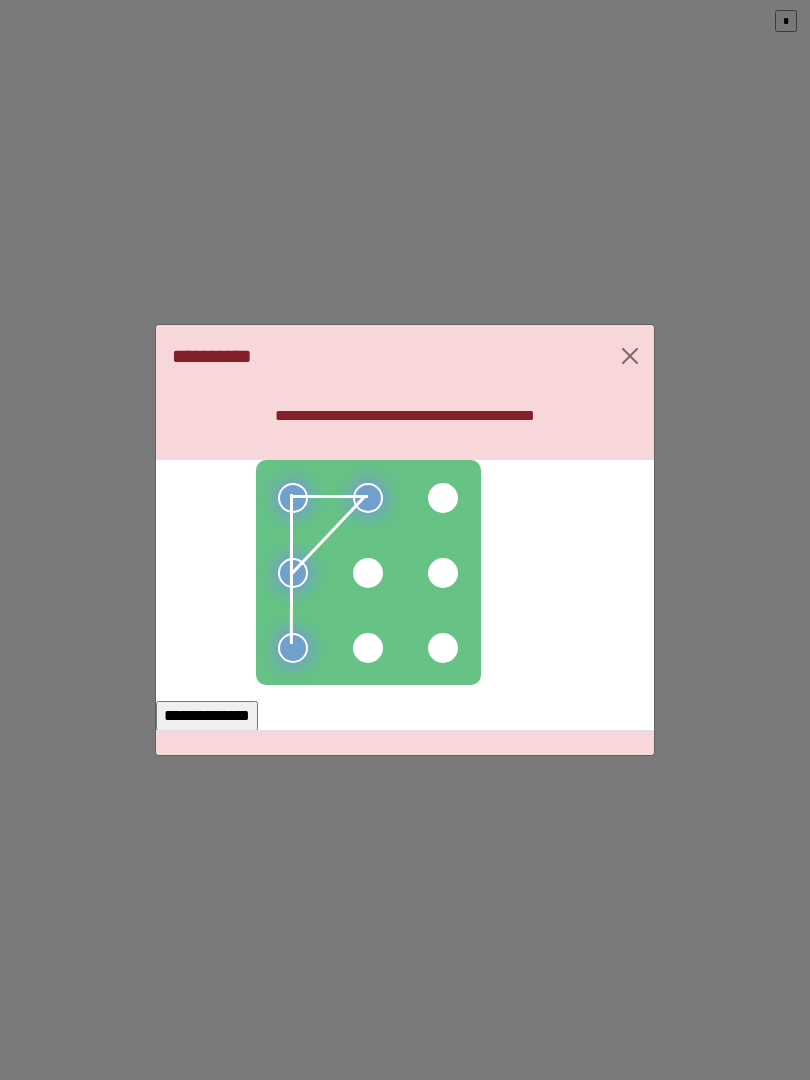 click at bounding box center [368, 573] 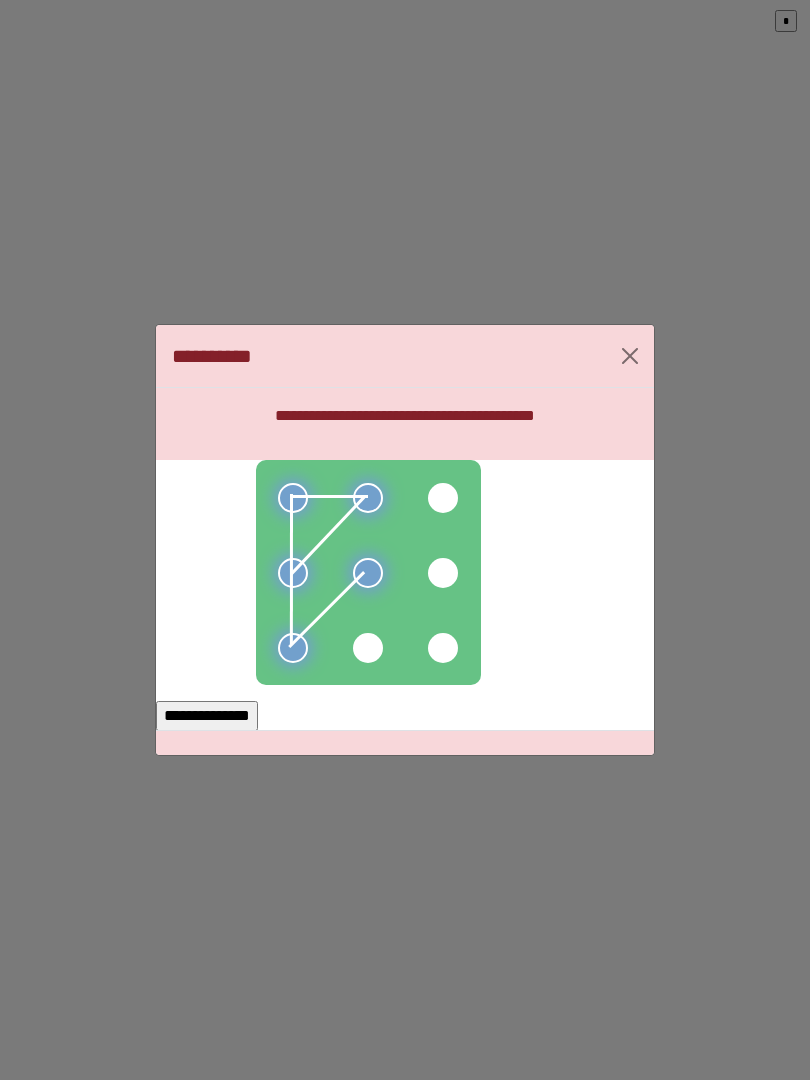 click on "**********" at bounding box center (207, 716) 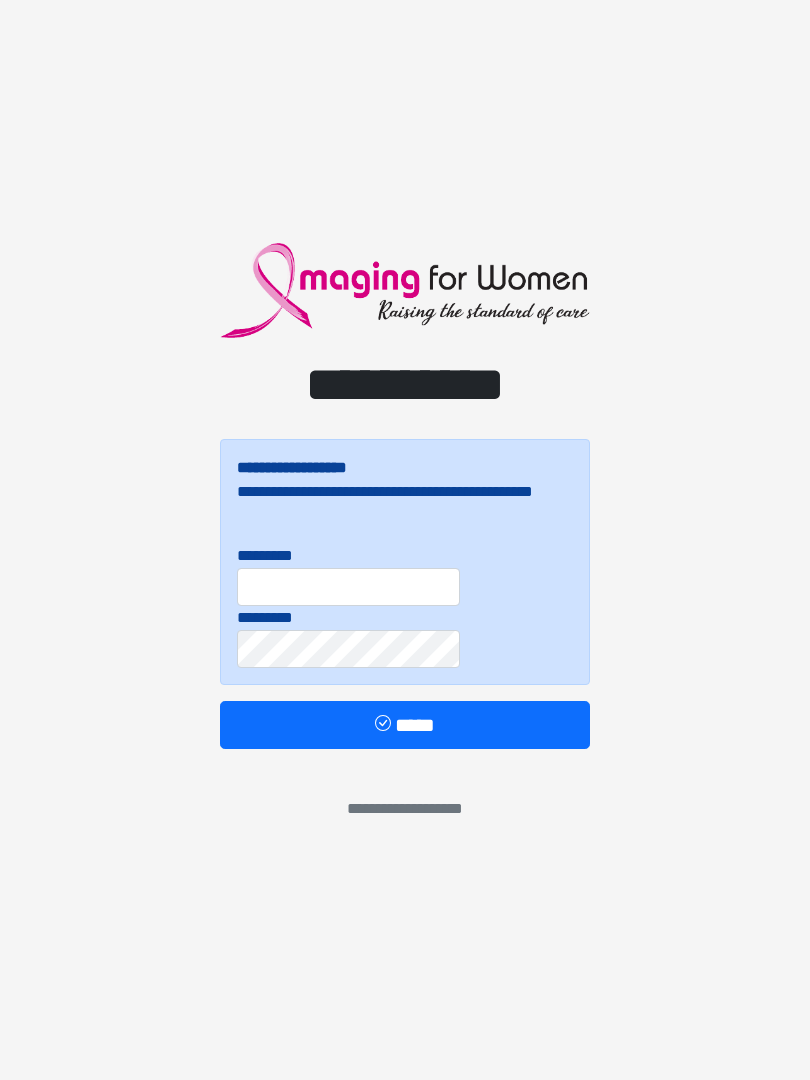 scroll, scrollTop: 0, scrollLeft: 0, axis: both 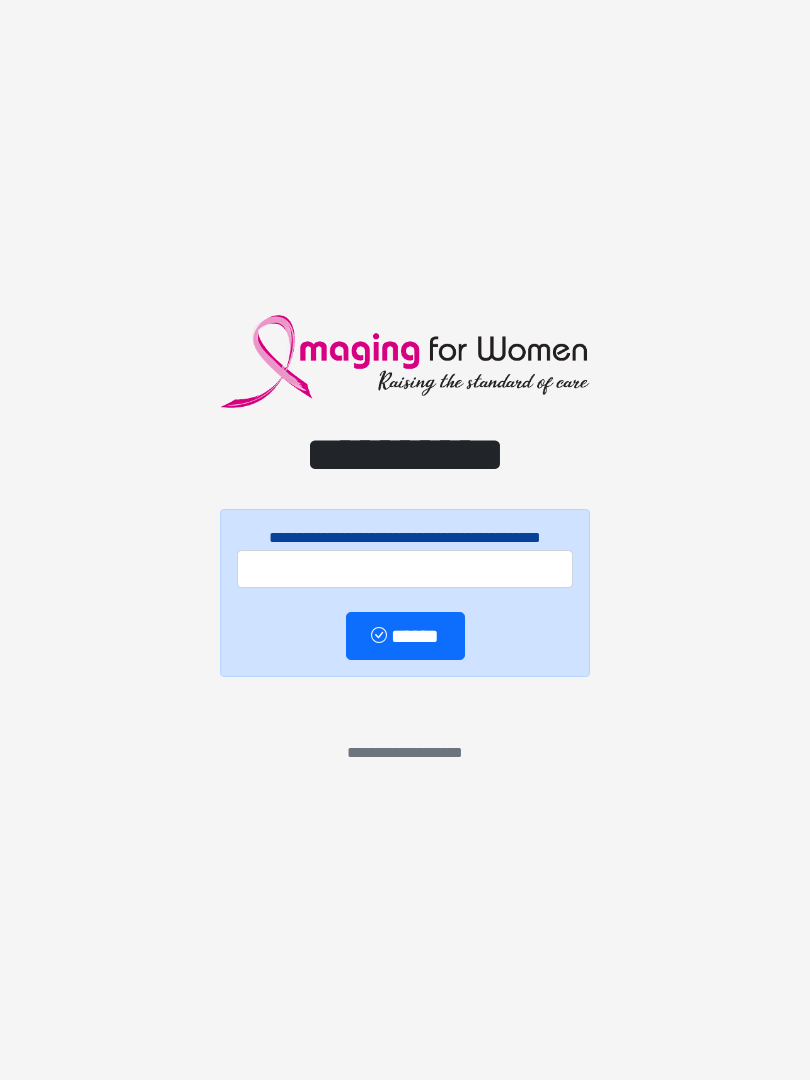 click on "**********" at bounding box center [405, 540] 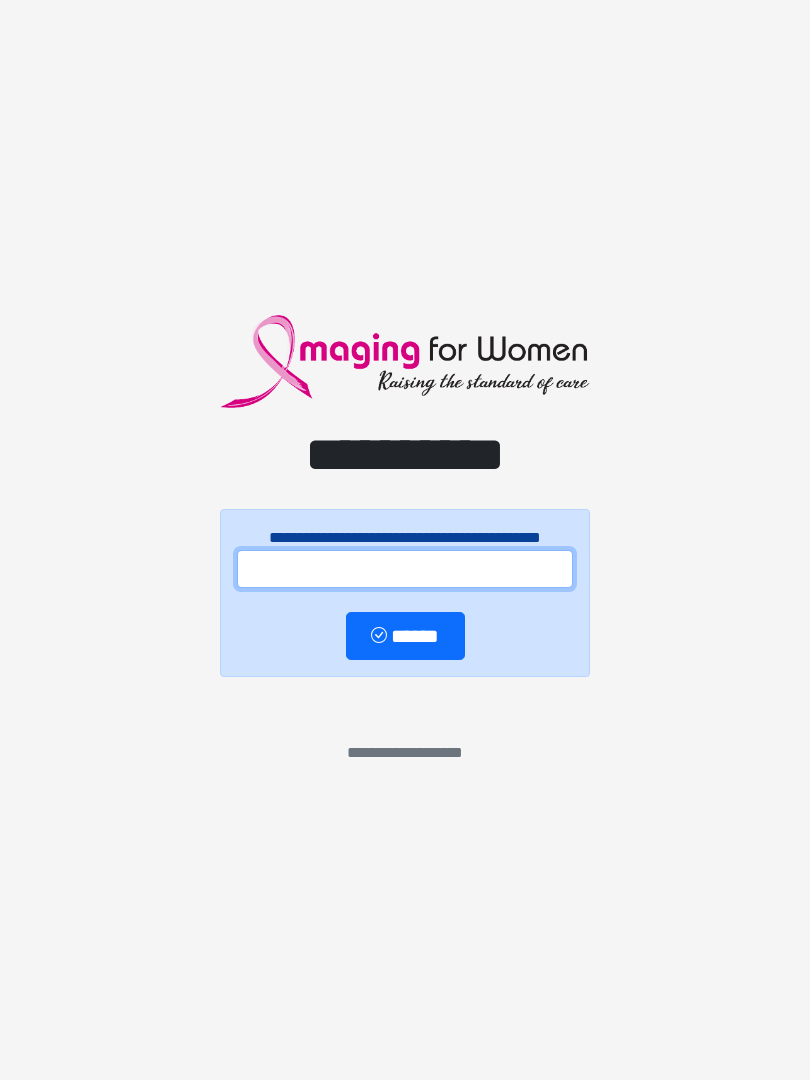 click at bounding box center (405, 569) 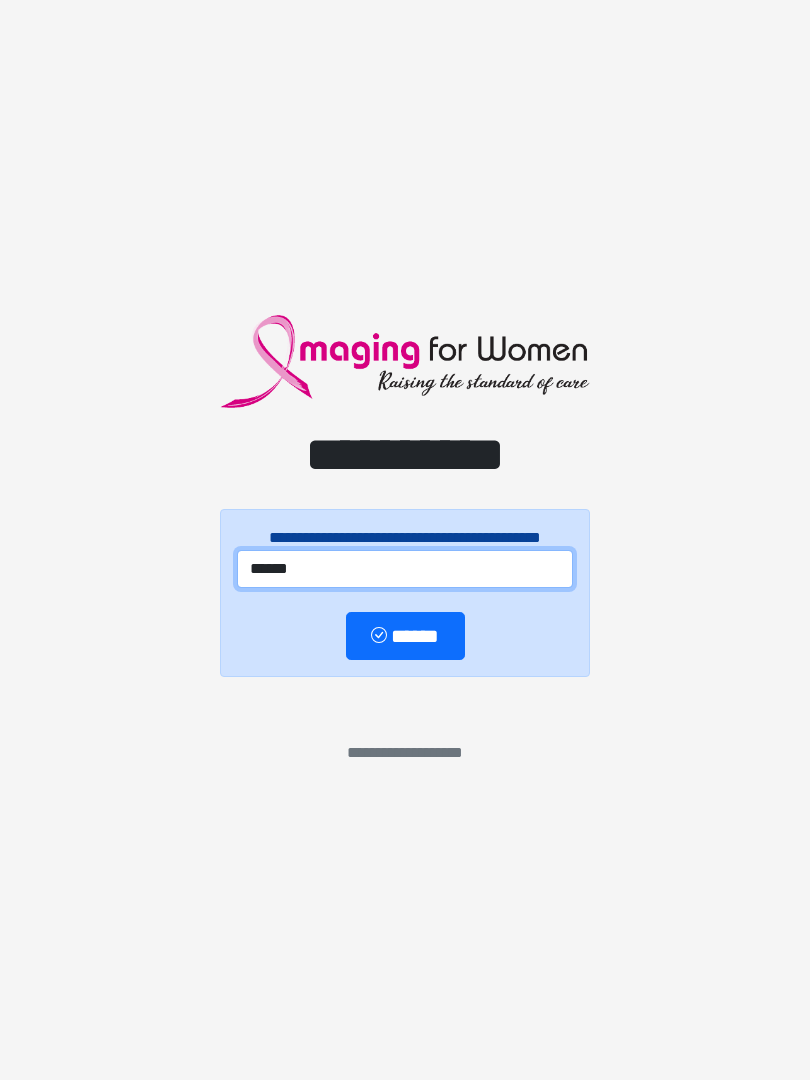 type on "******" 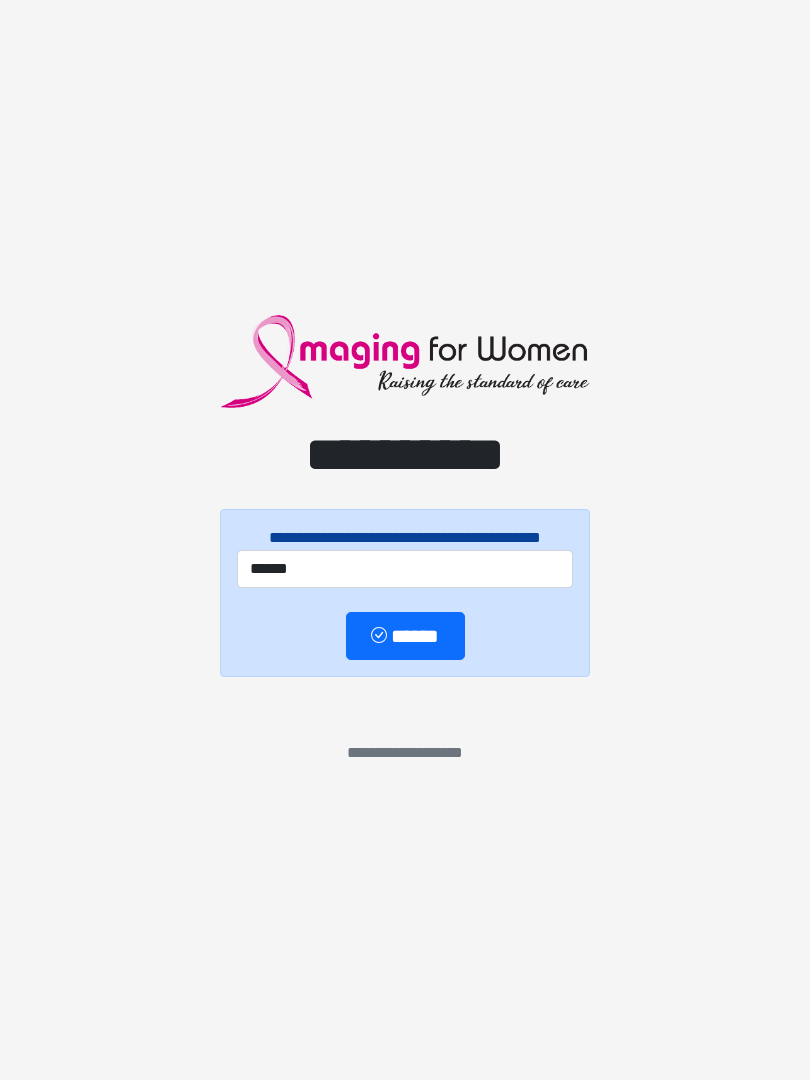 click on "******" at bounding box center [405, 636] 